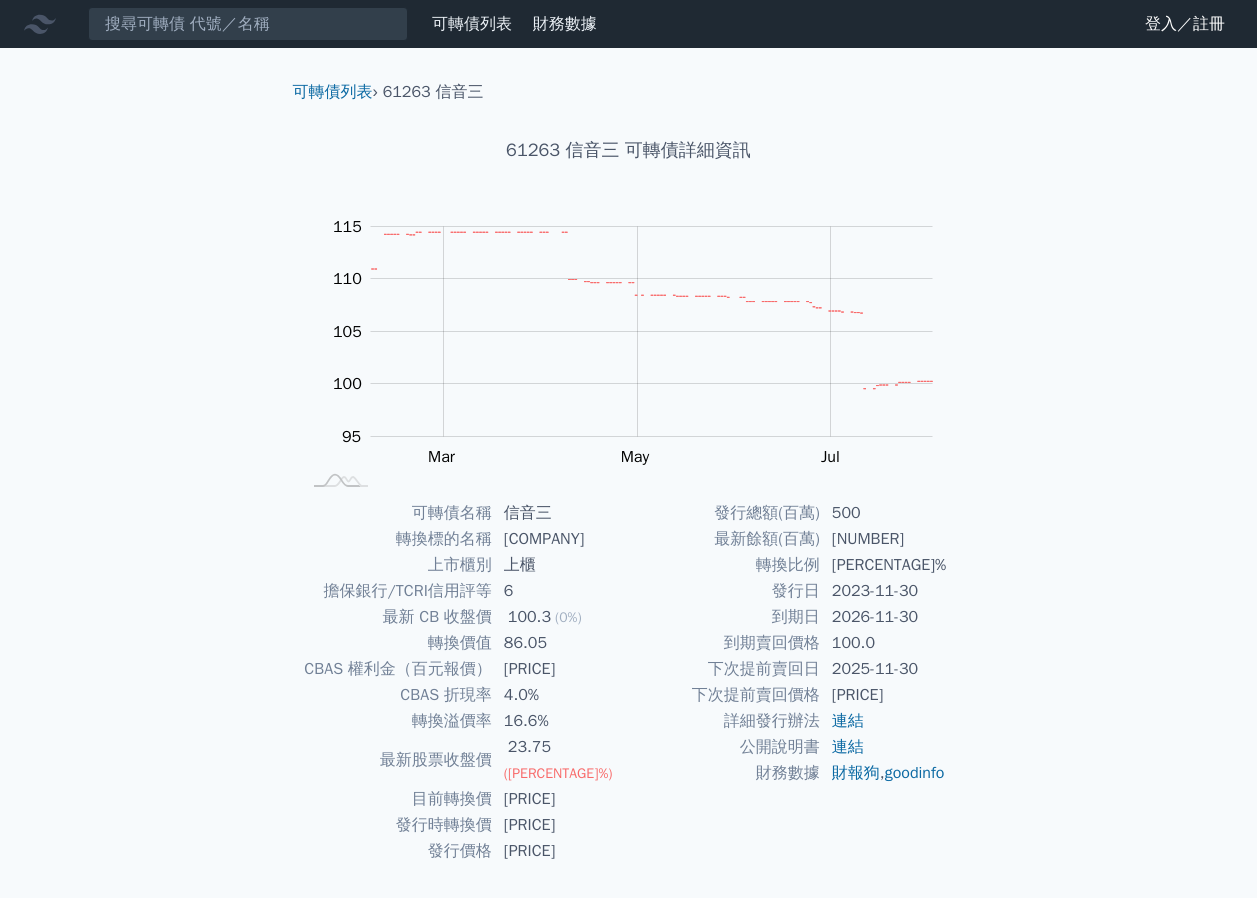 click at bounding box center [248, 24] 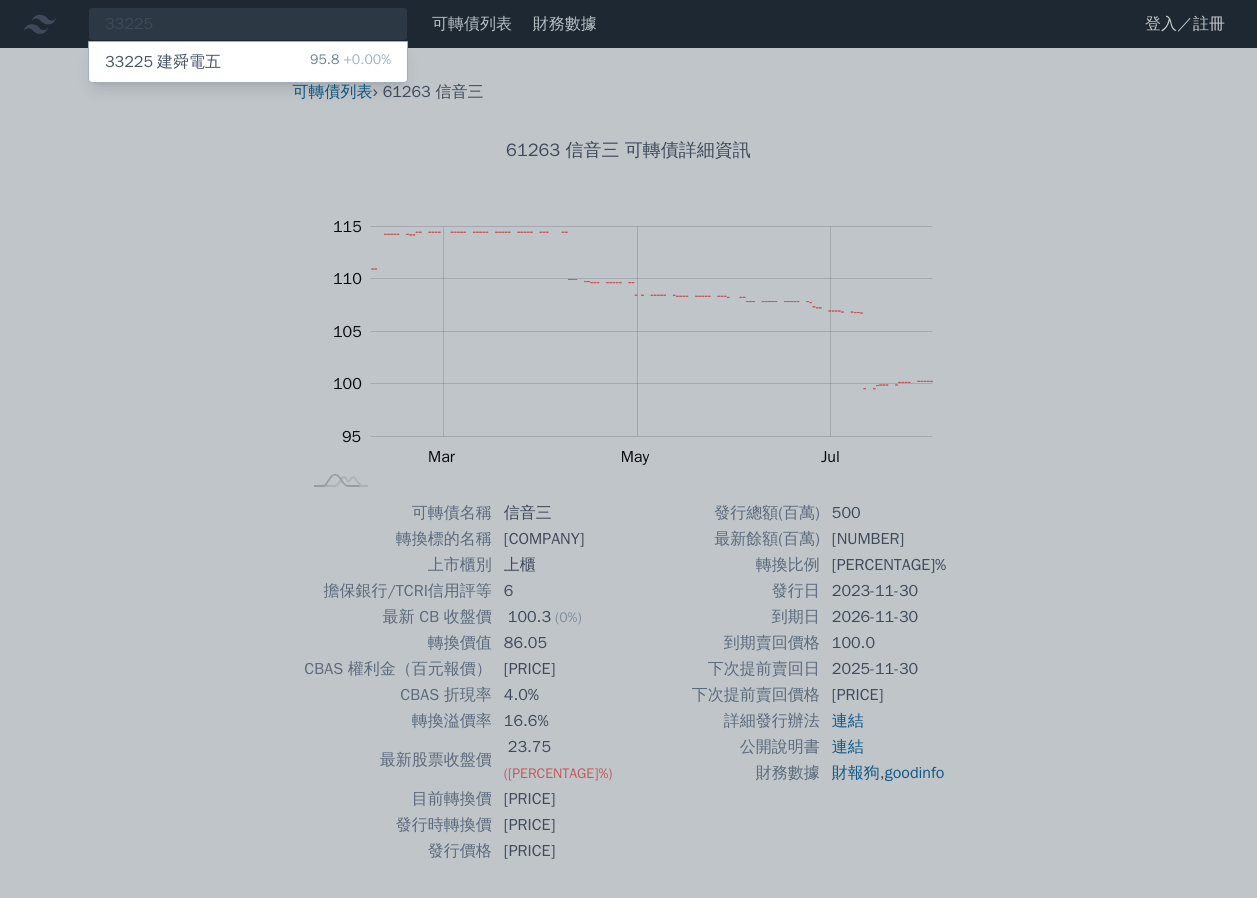 type on "33225" 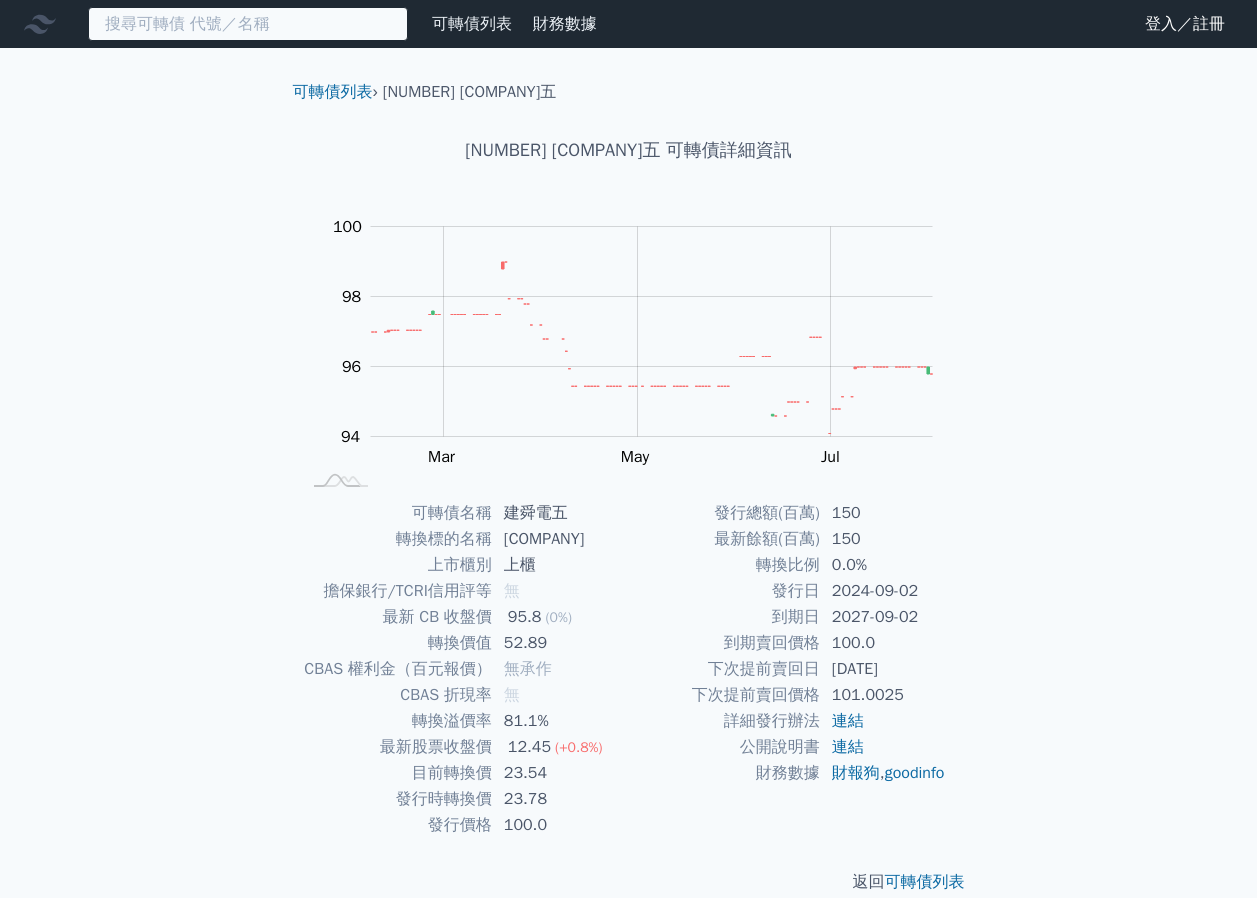 click at bounding box center [248, 24] 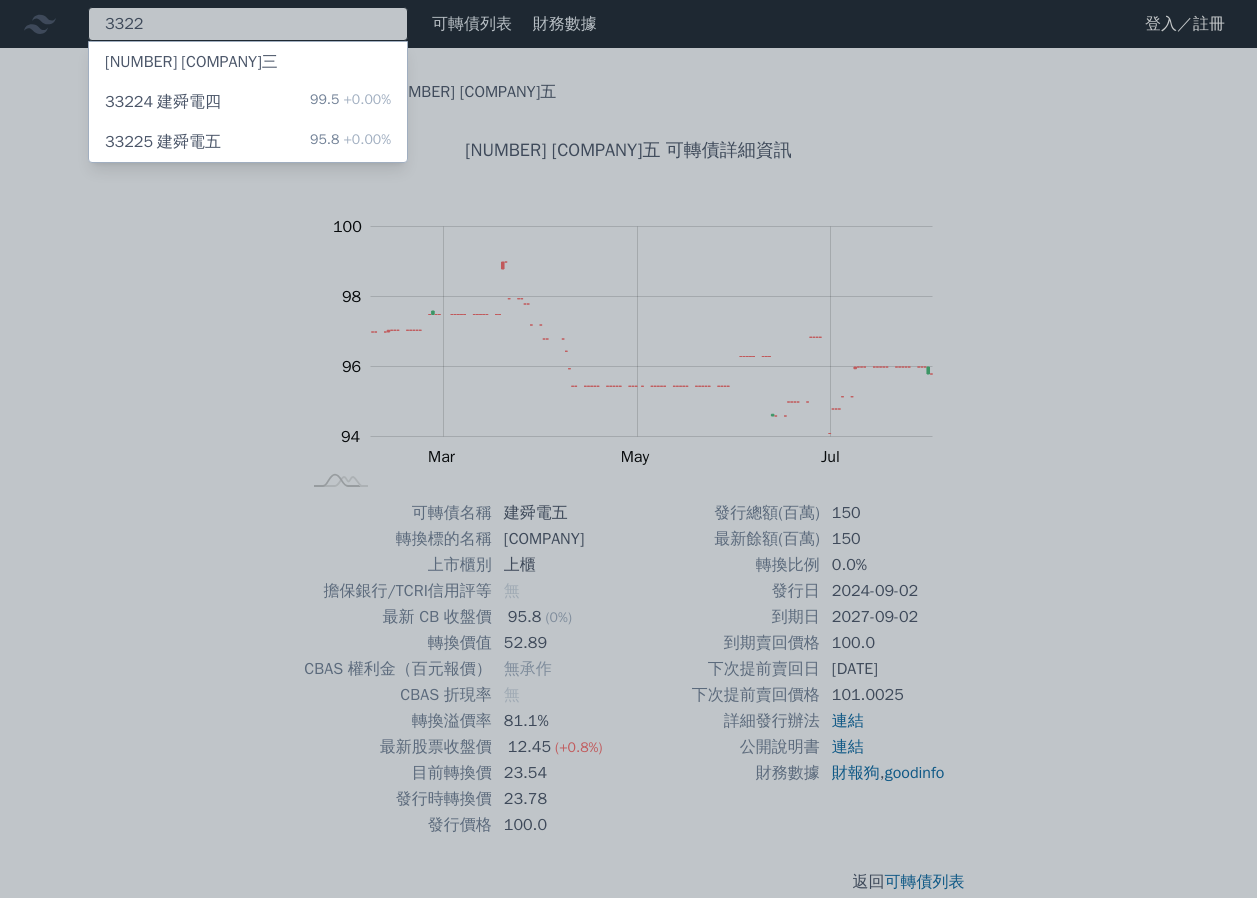 type on "3322" 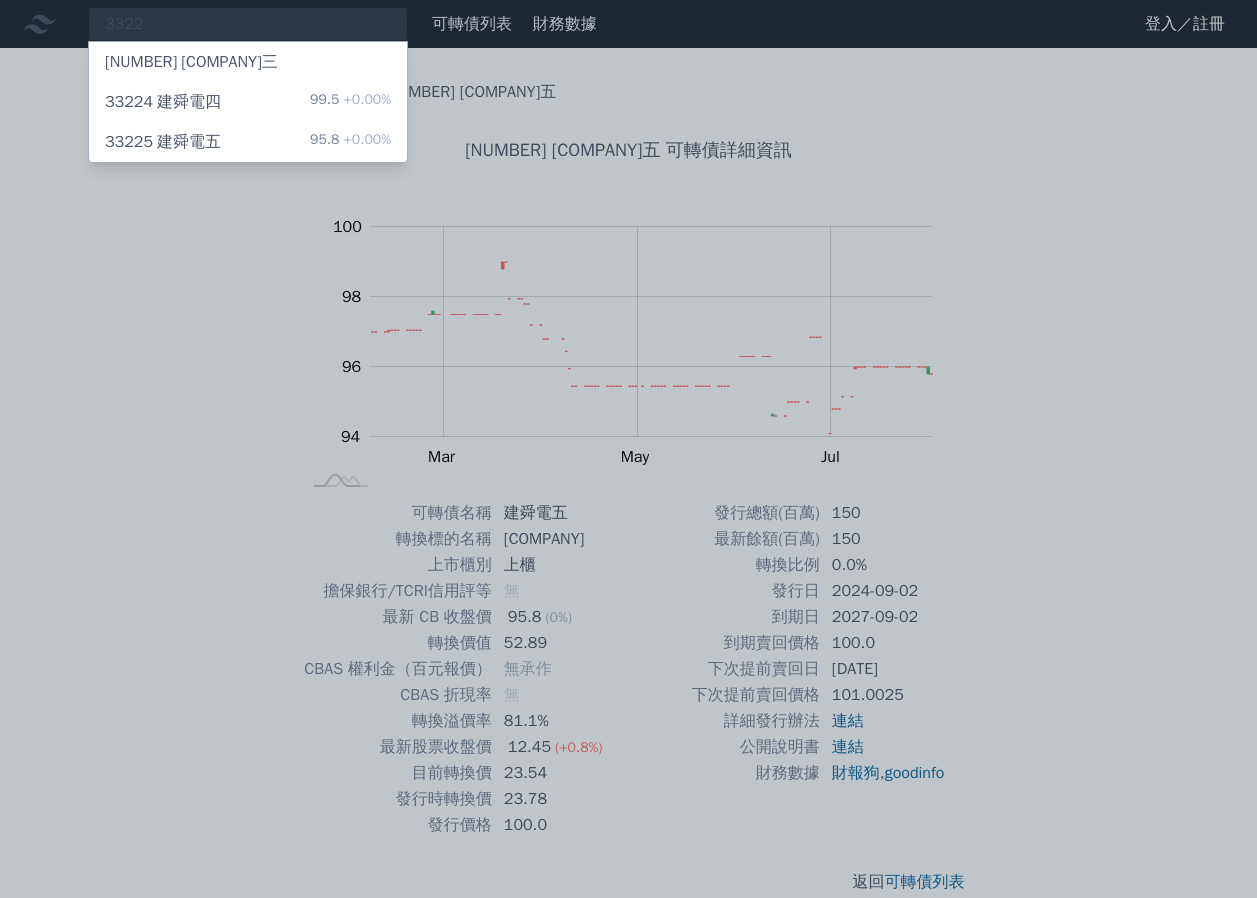 click on "33224 建舜電四
99.5 +0.00%" at bounding box center (248, 102) 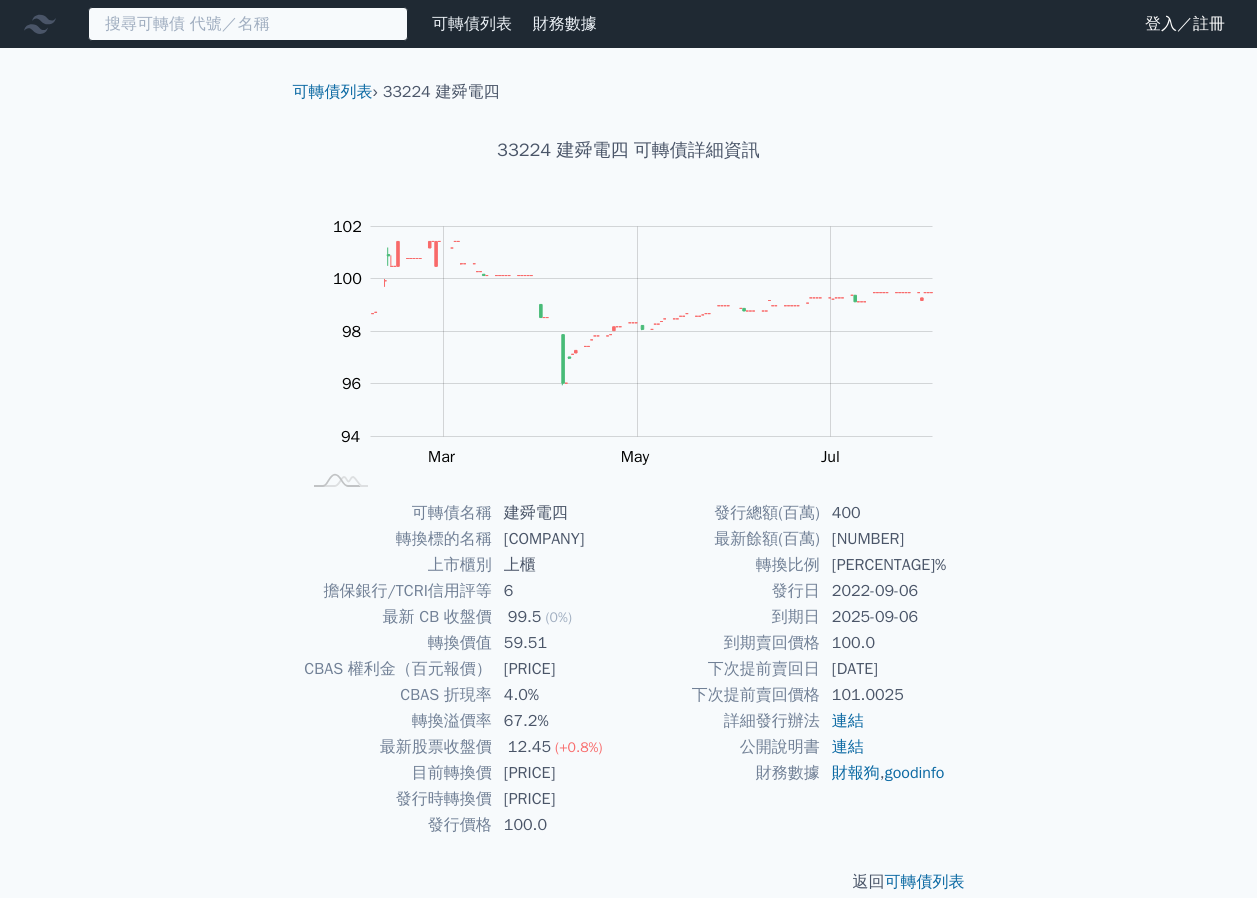 click at bounding box center [248, 24] 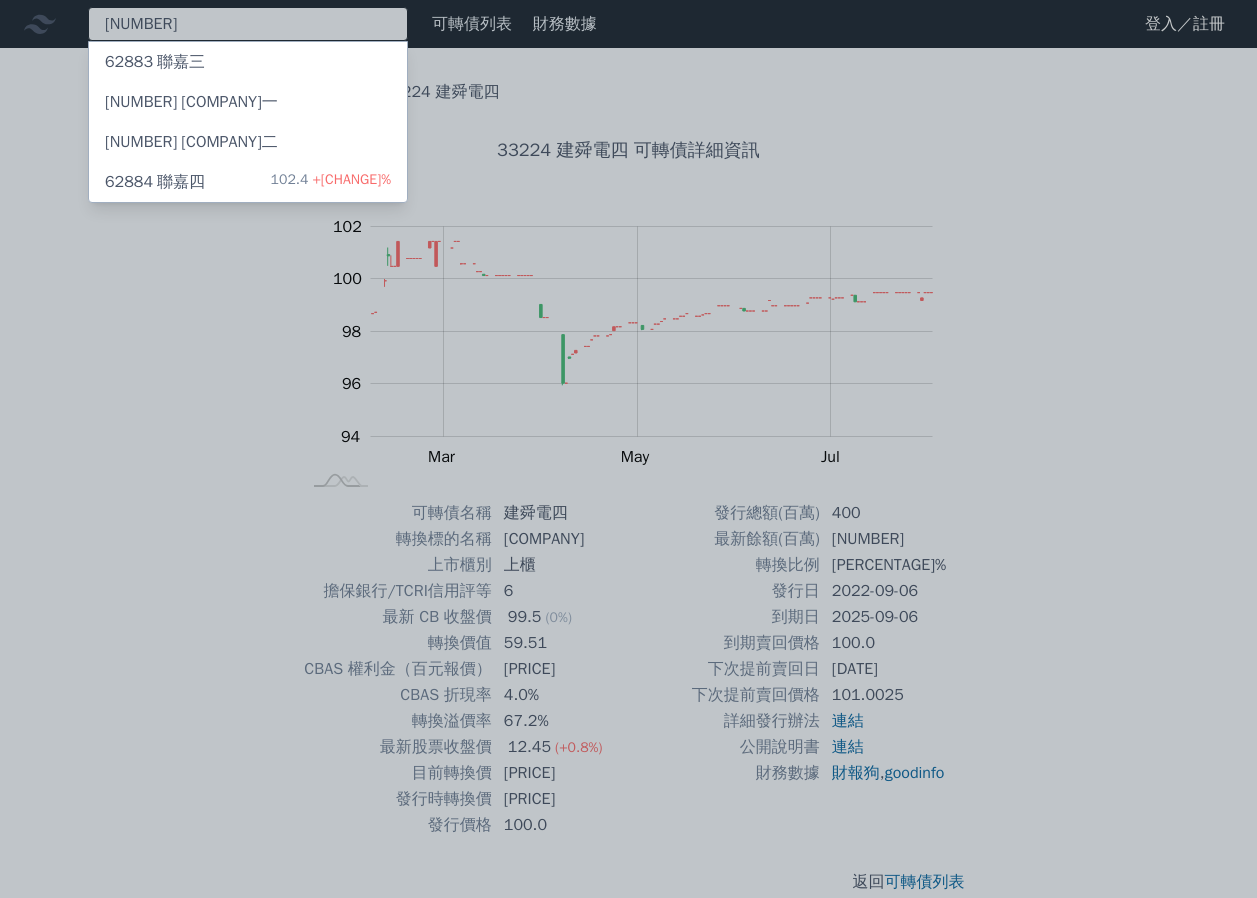 type on "[NUMBER]" 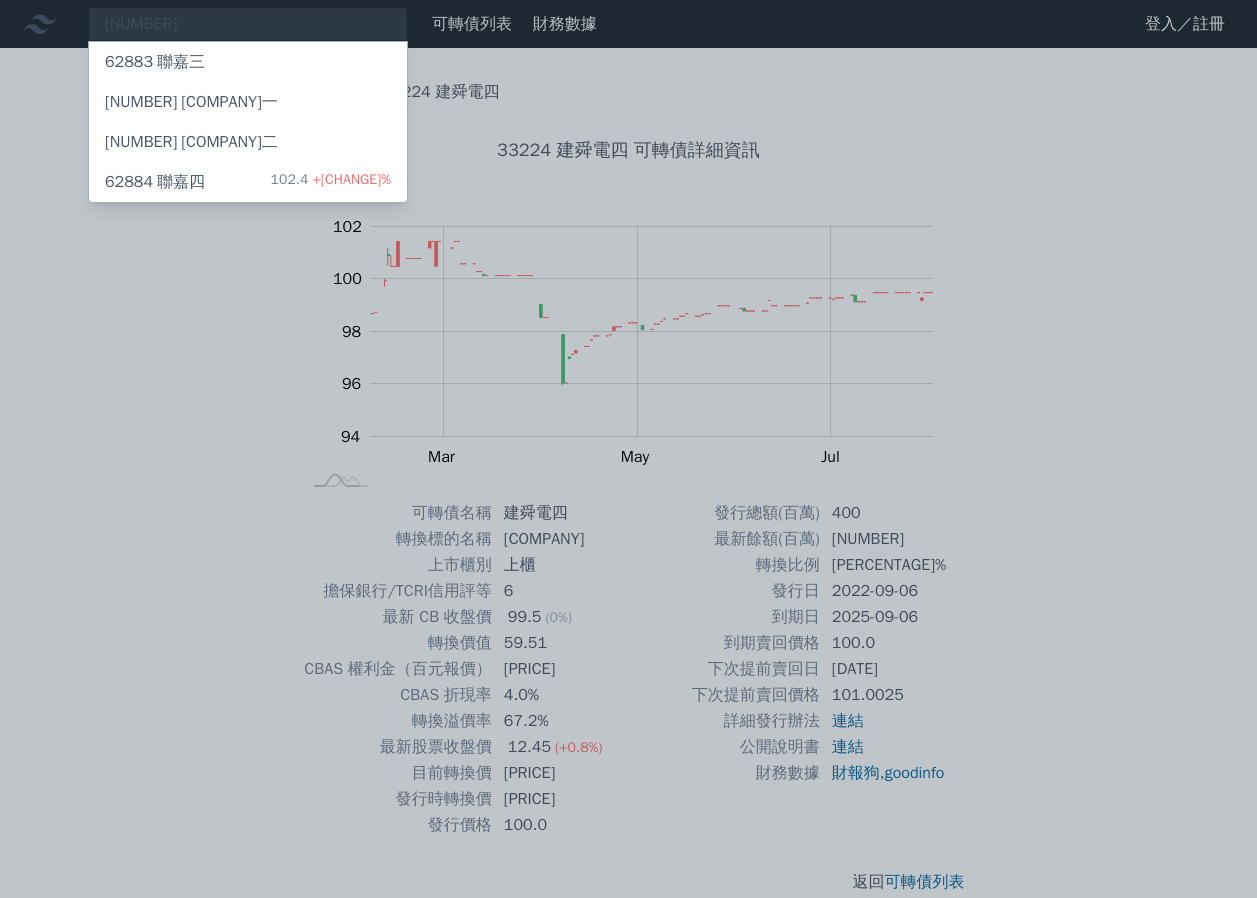 click on "+[CHANGE]%" at bounding box center (349, 179) 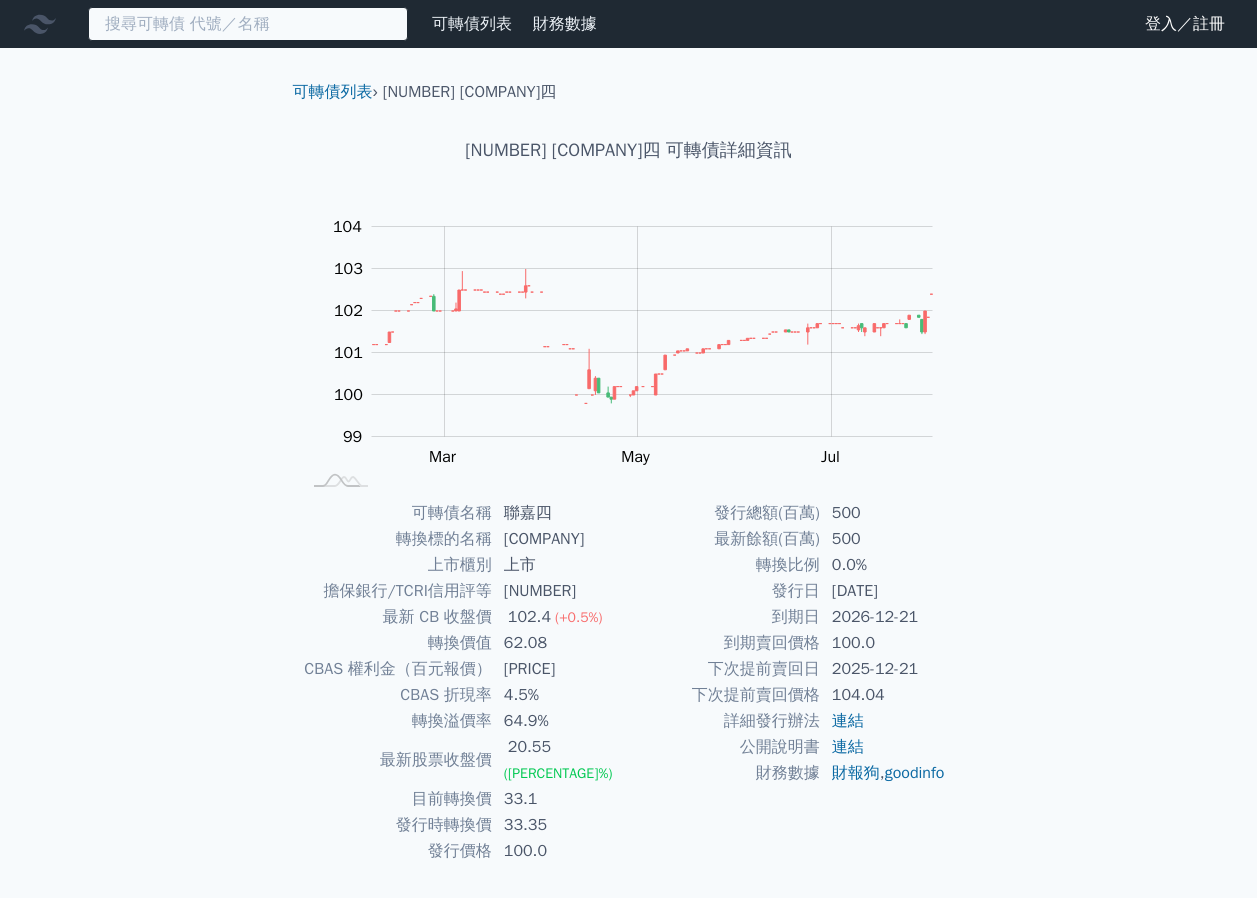 click at bounding box center (248, 24) 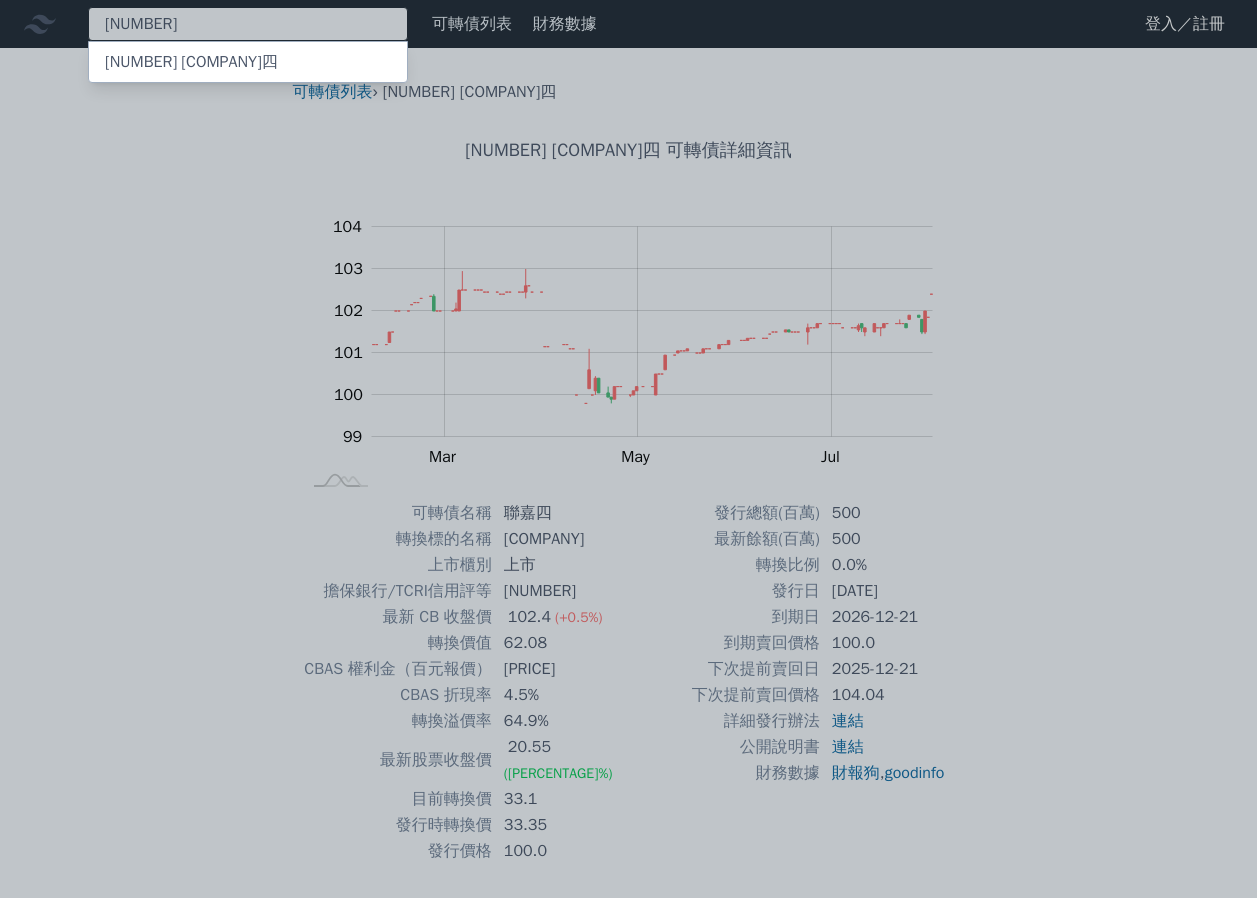 type on "[NUMBER]" 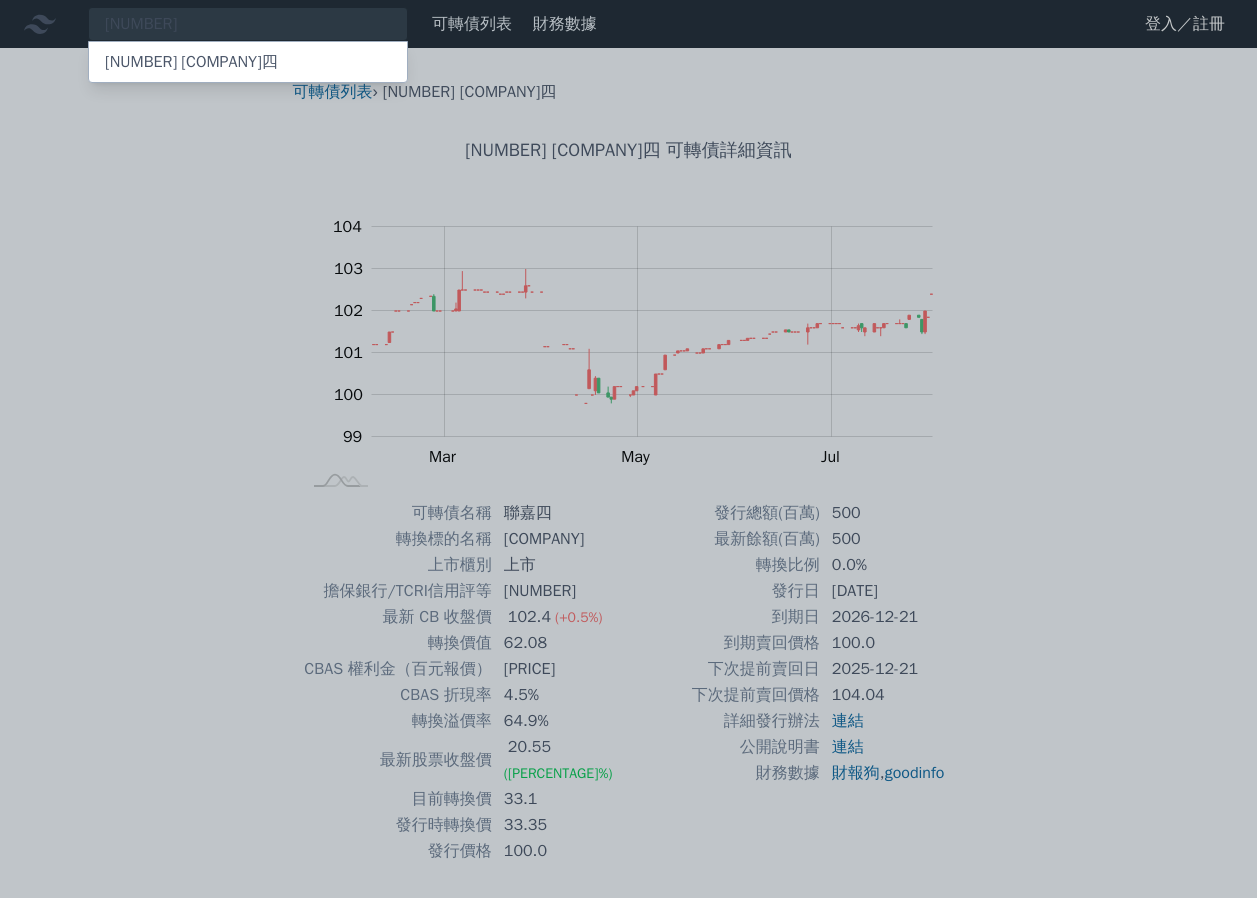 click on "[NUMBER] [COMPANY]四" at bounding box center (191, 62) 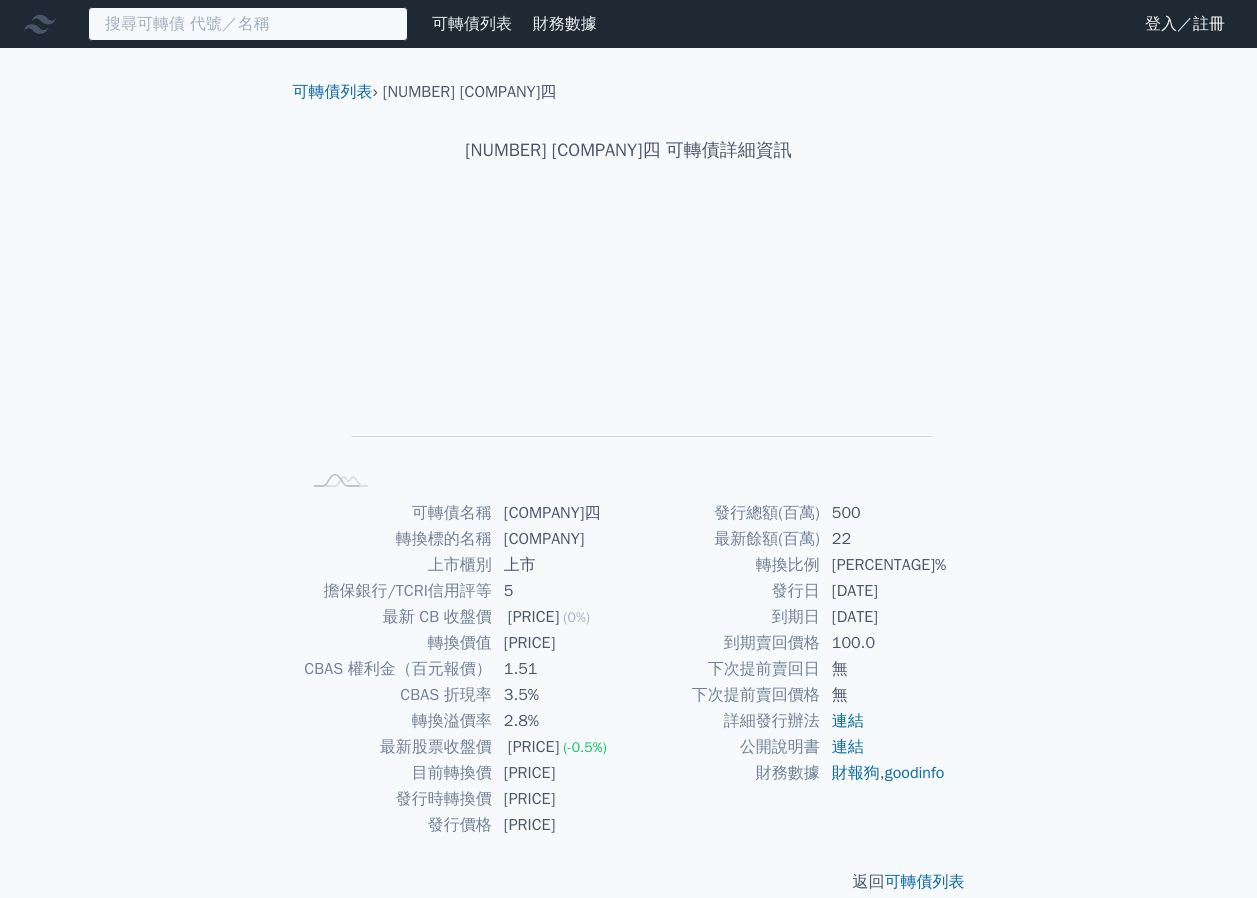 click at bounding box center [248, 24] 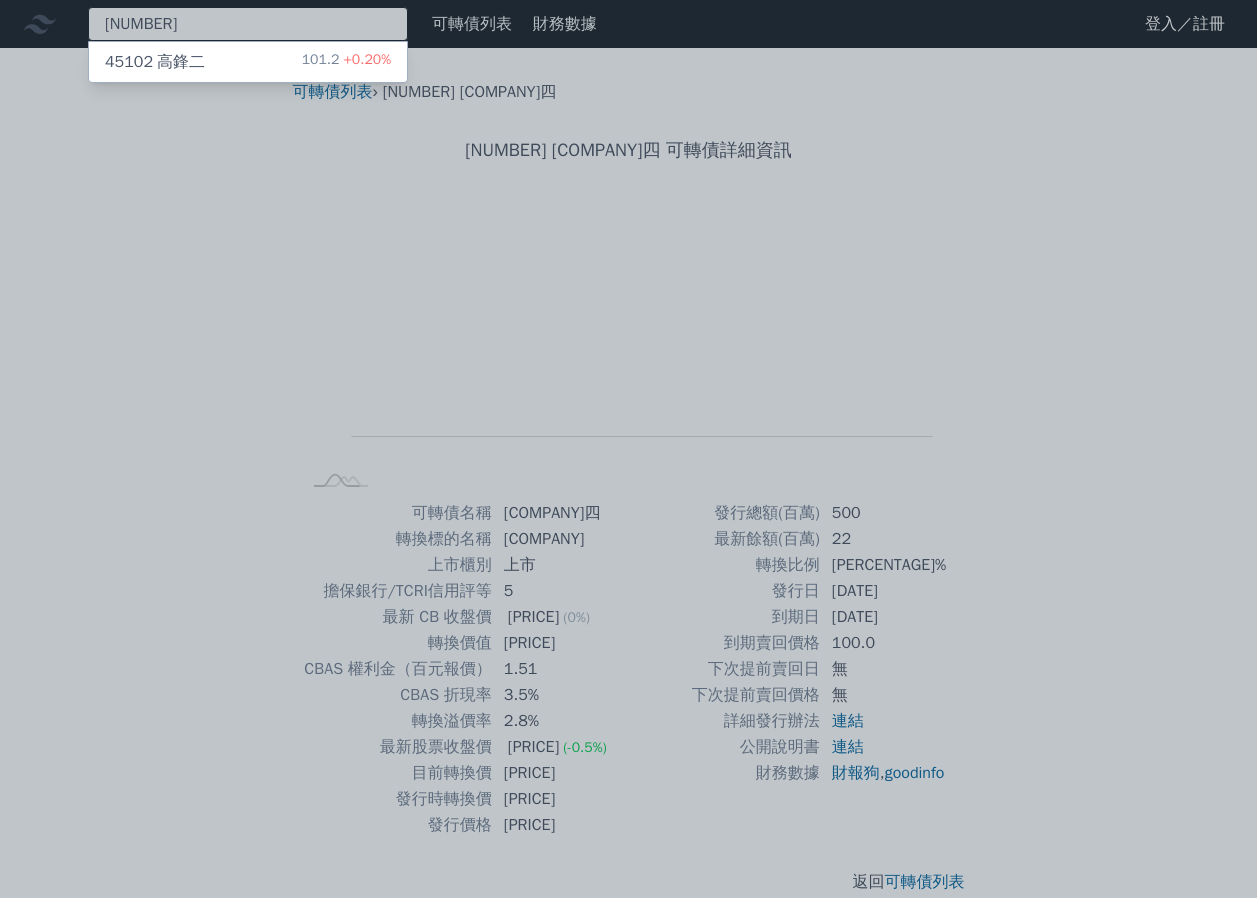 type on "[NUMBER]" 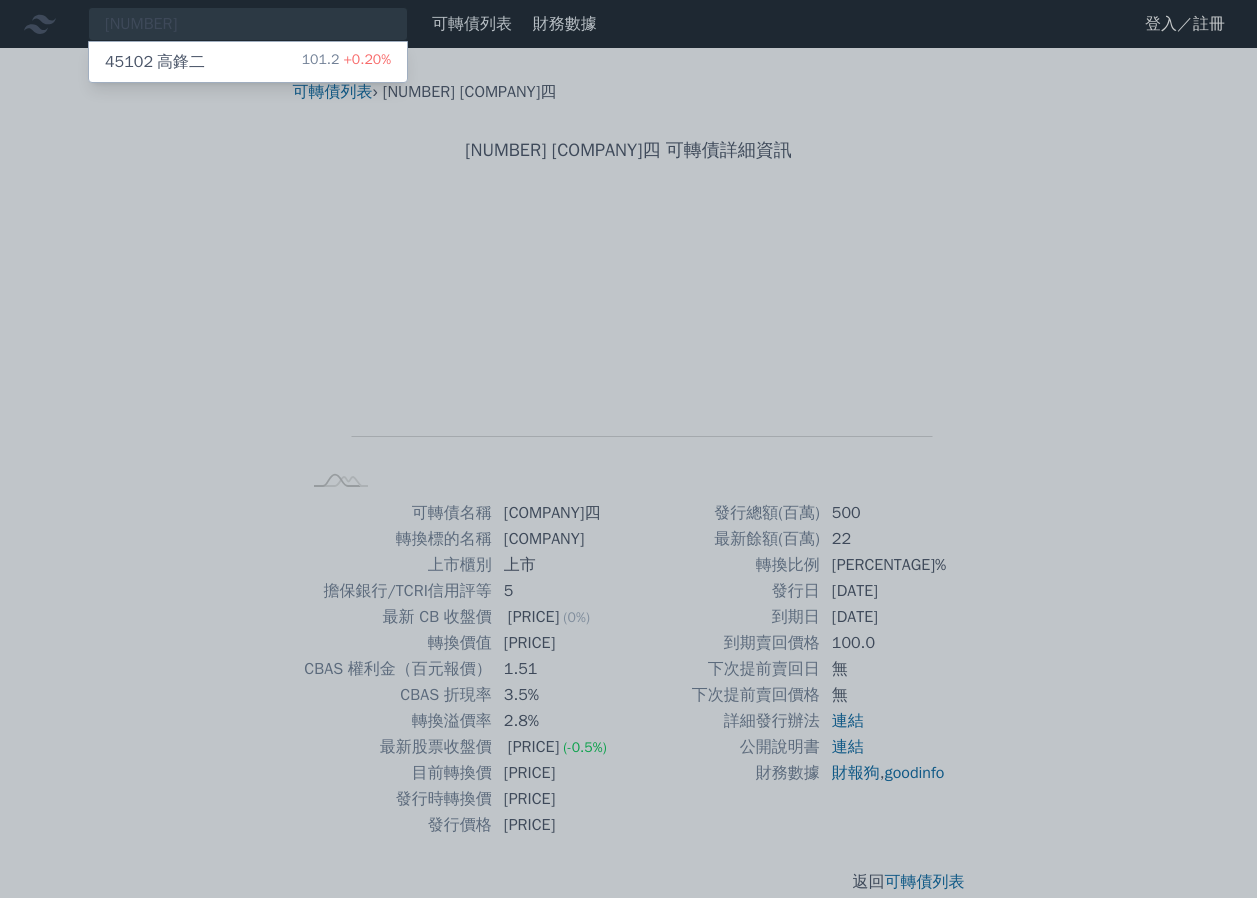 click on "[NUMBER] [COMPANY]二
[PRICE] +[CHANGE]%" at bounding box center [248, 62] 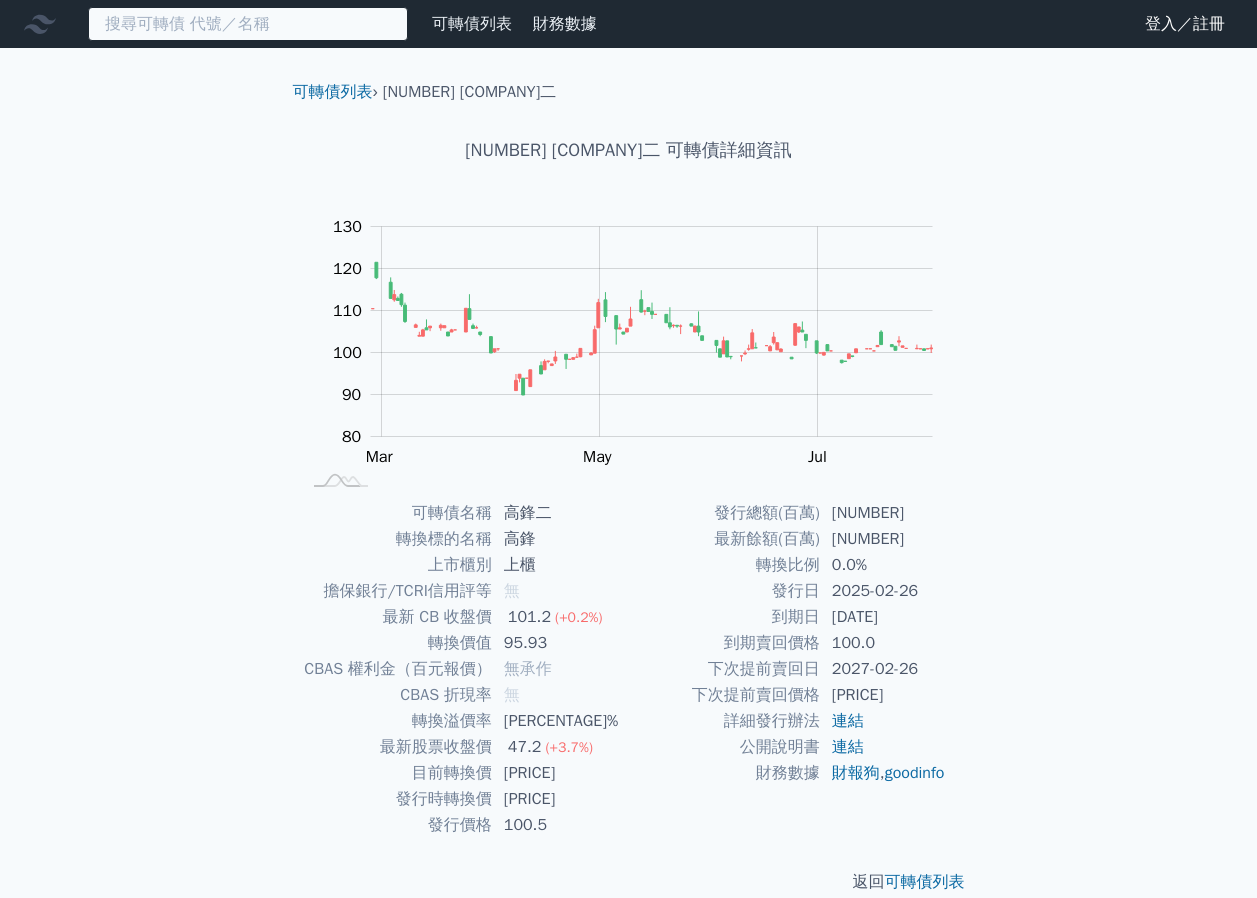 click at bounding box center (248, 24) 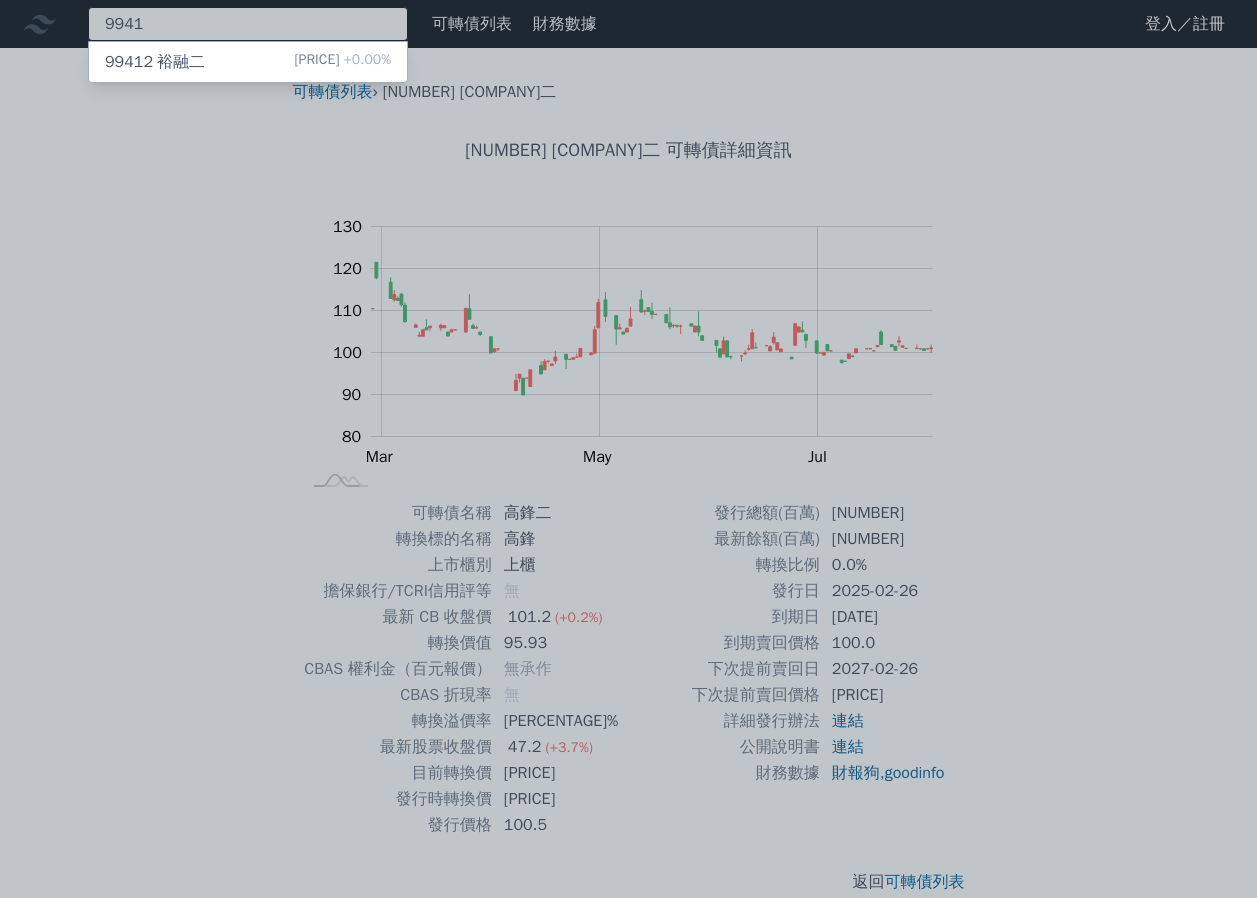type on "9941" 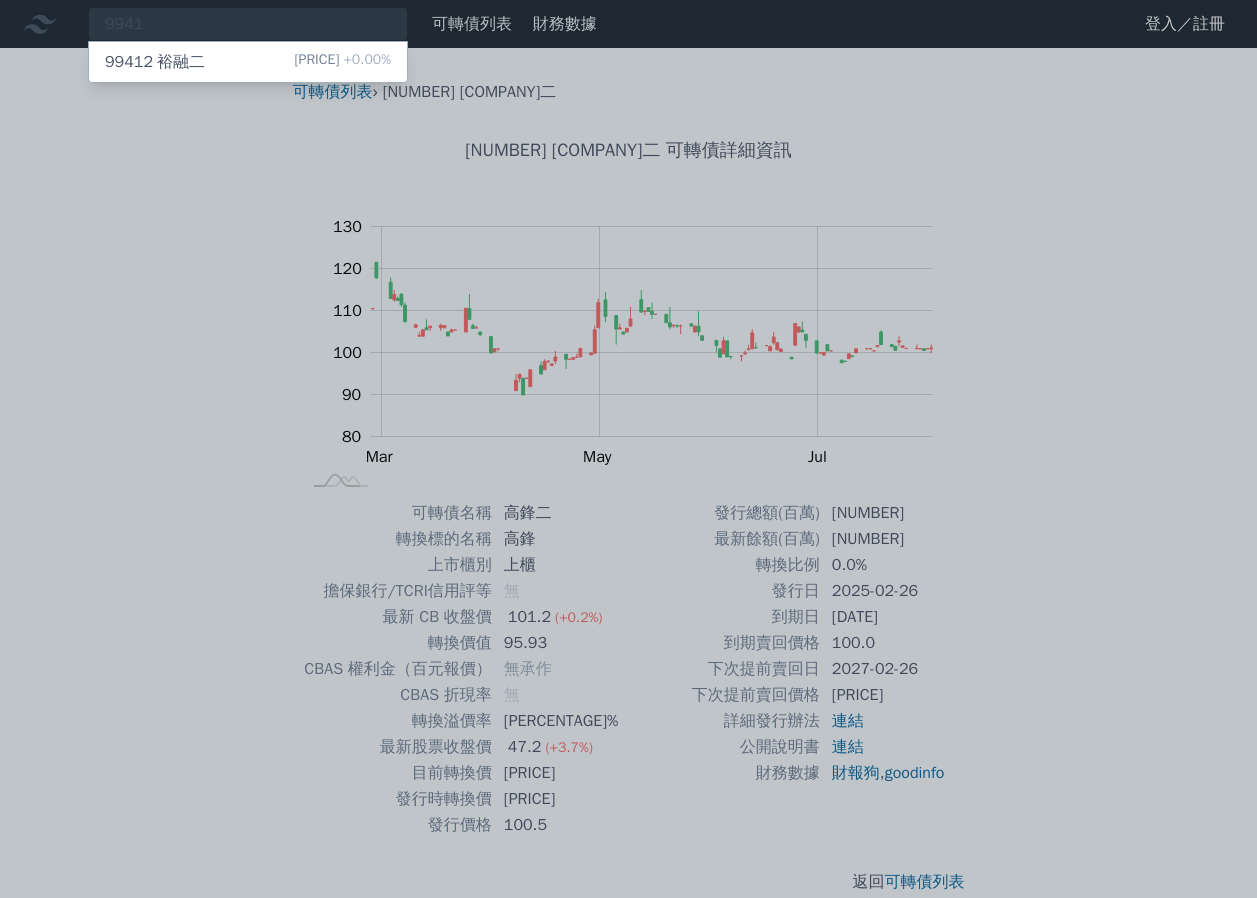 click on "+0.00%" at bounding box center [365, 59] 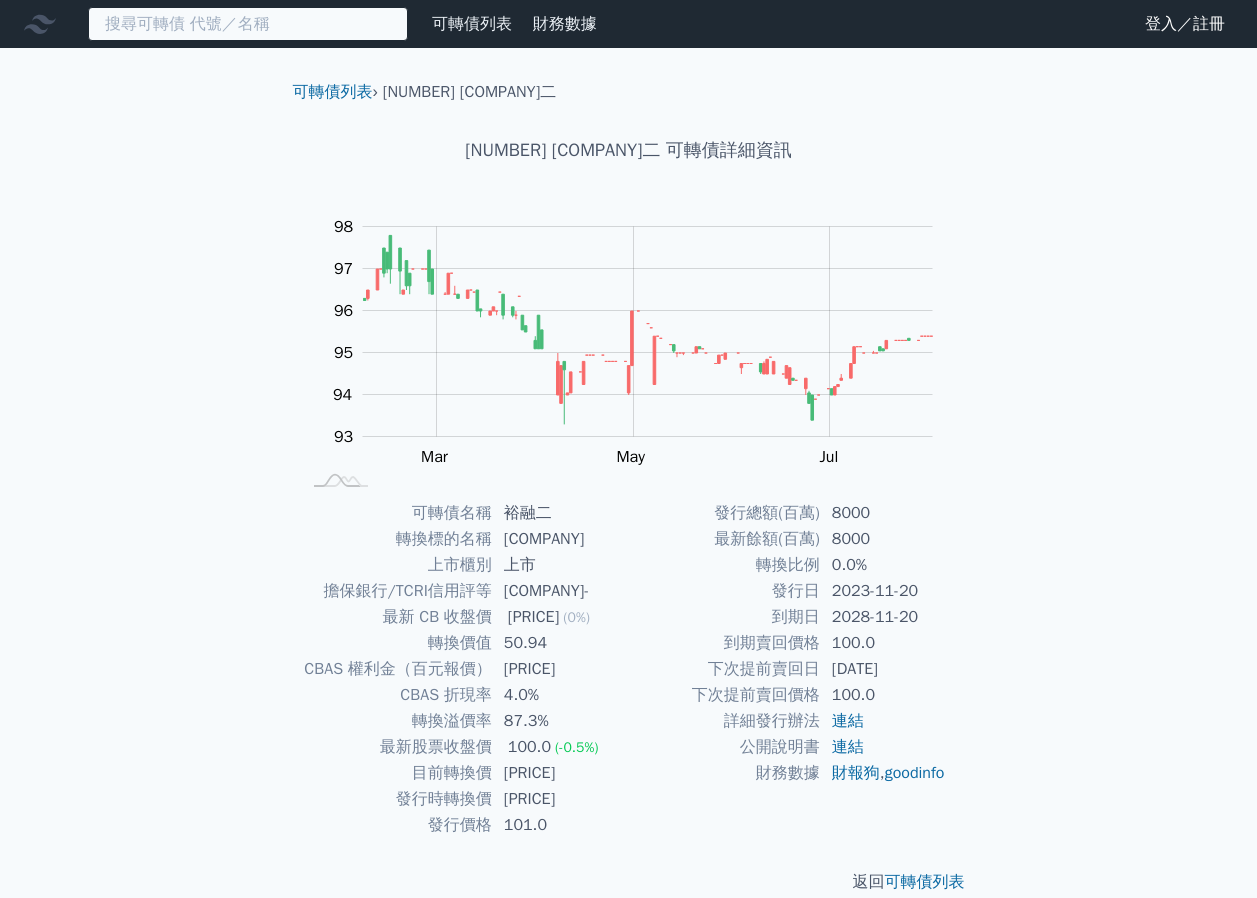 click at bounding box center (248, 24) 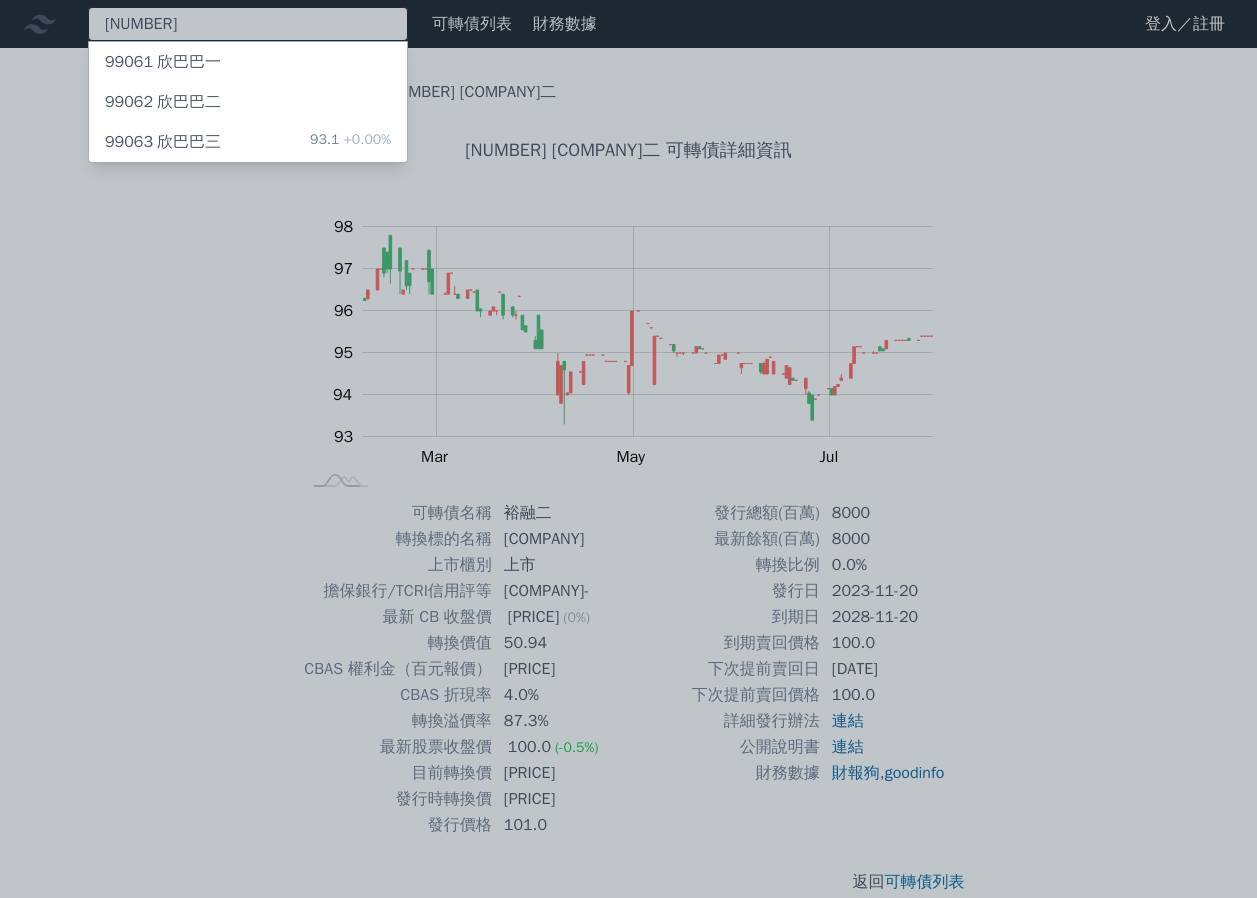 type on "[NUMBER]" 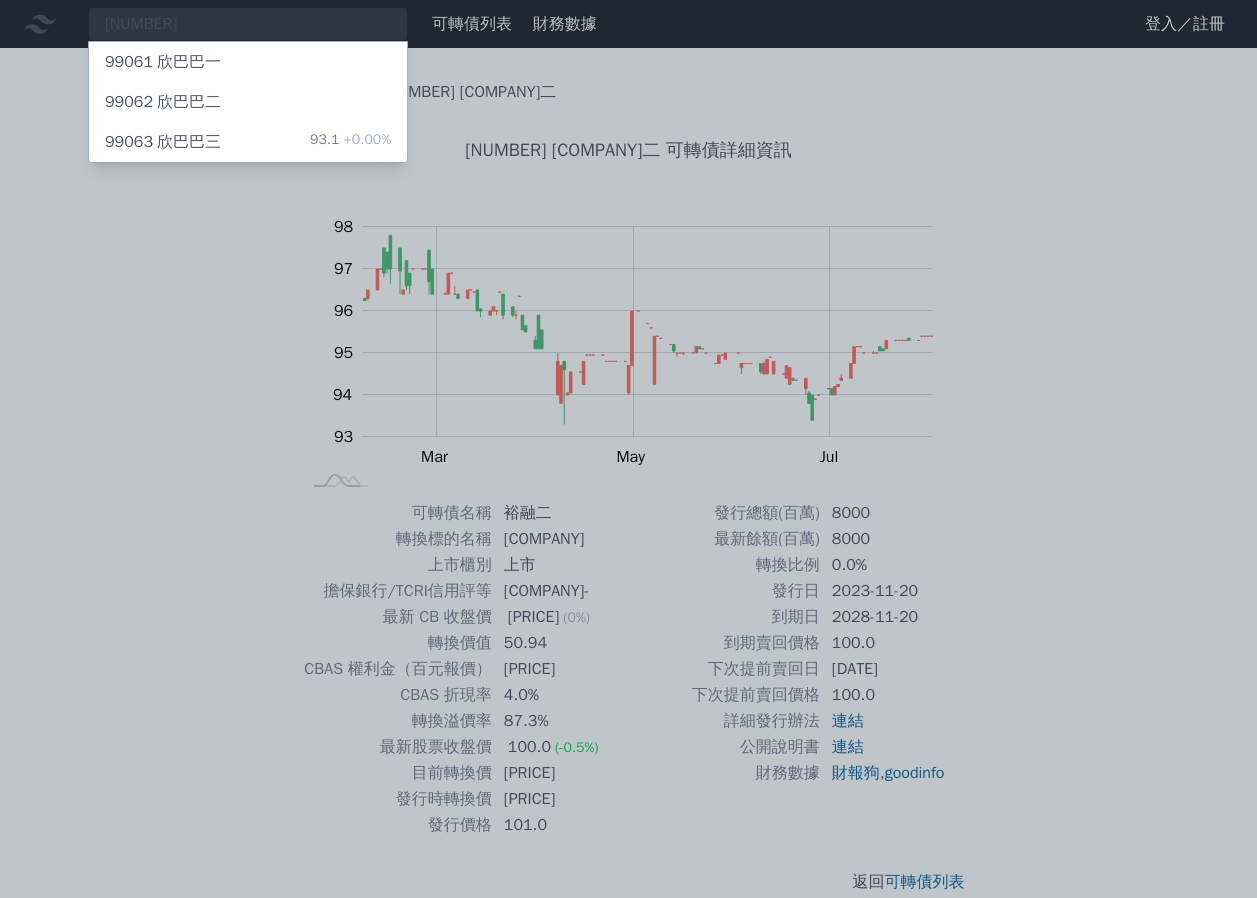 click on "[PRICE] +[CHANGE]%" at bounding box center (350, 142) 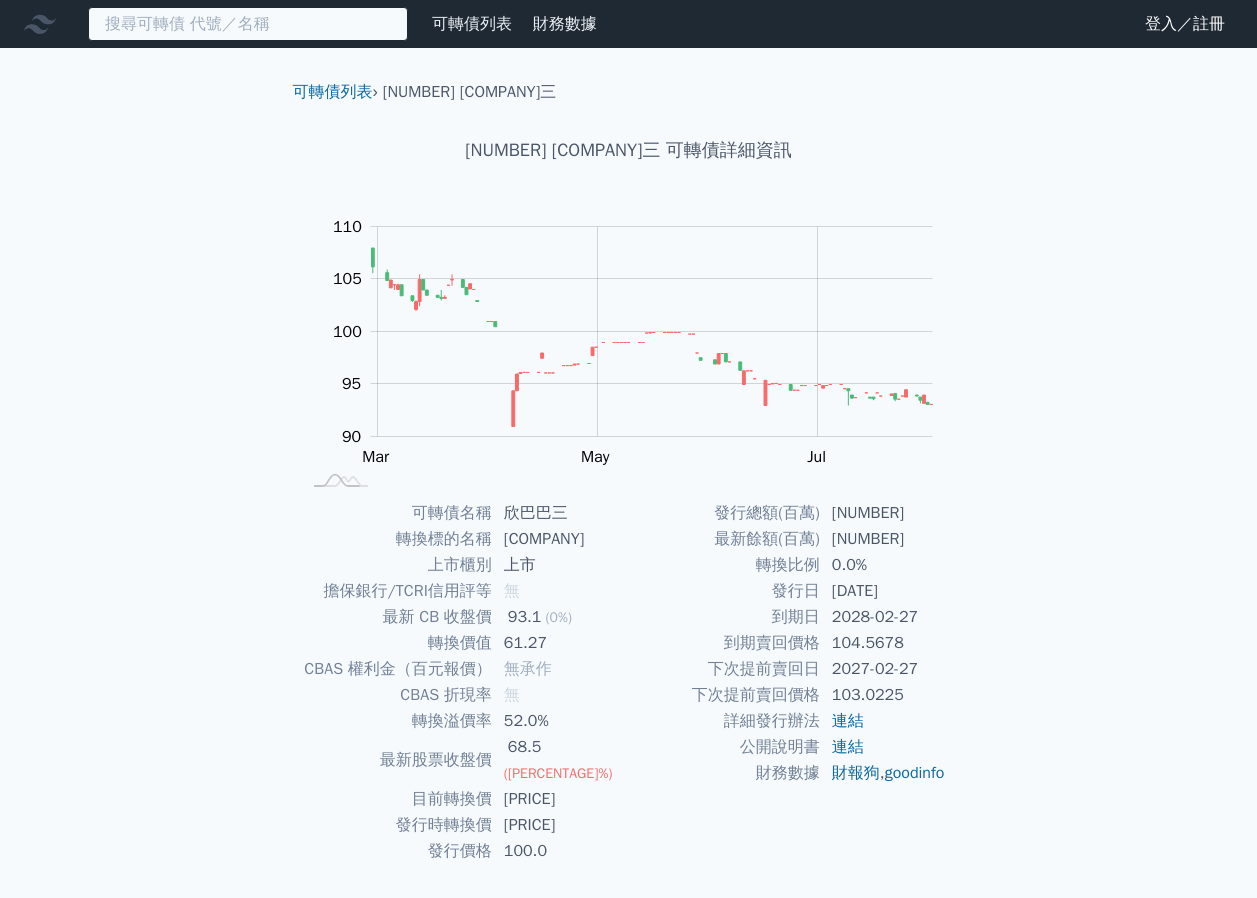 click at bounding box center (248, 24) 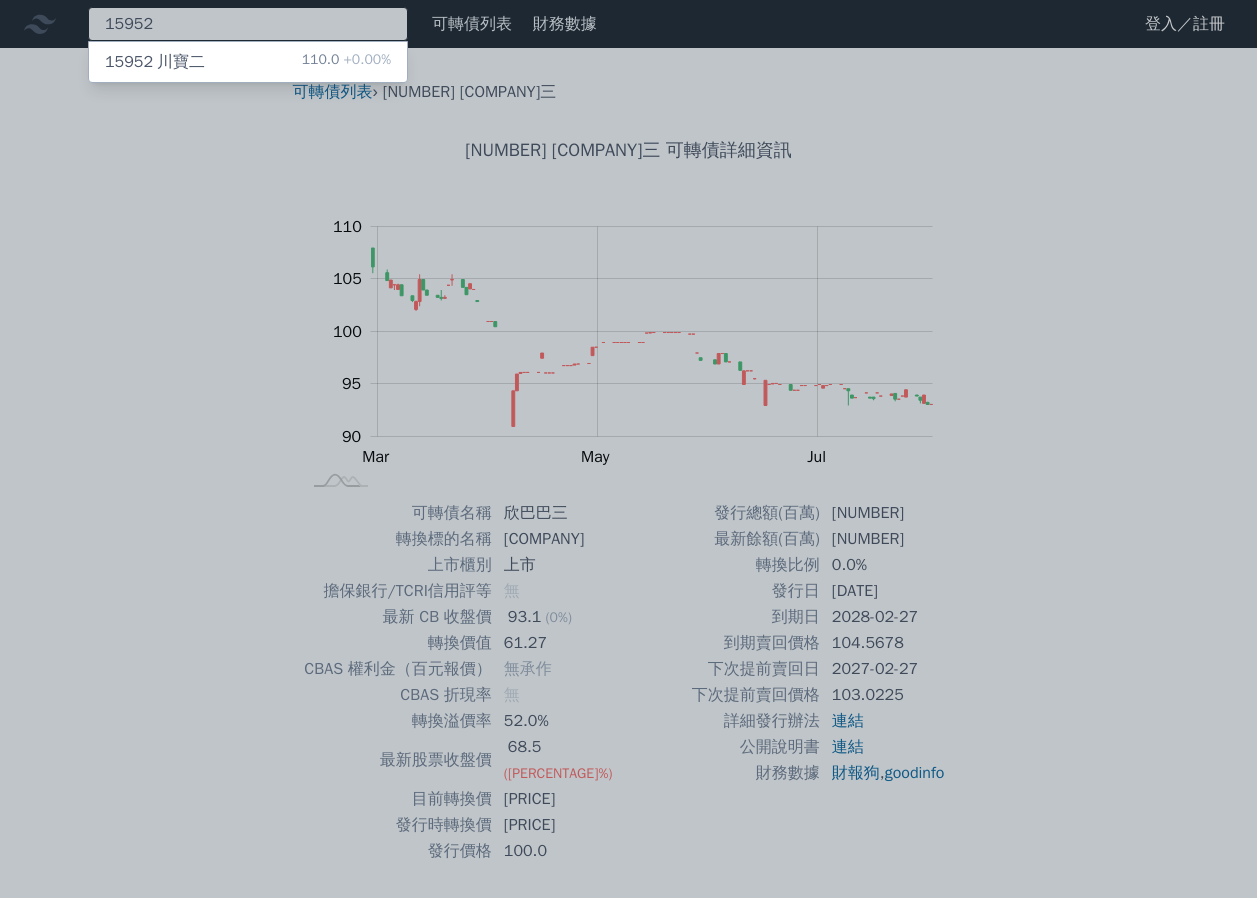 type on "15952" 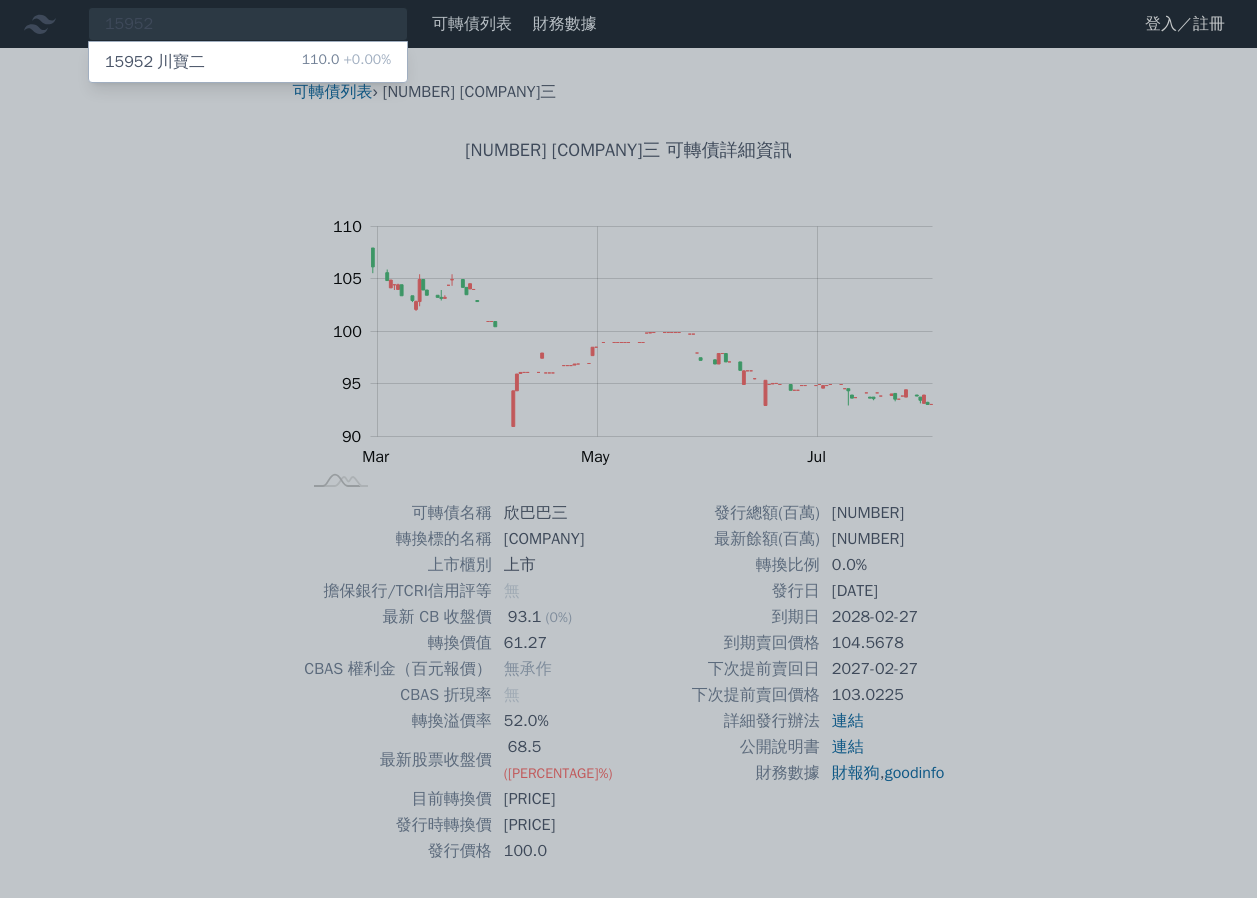 click on "[NUMBER] [COMPANY]二
[PRICE] +[CHANGE]%" at bounding box center (248, 62) 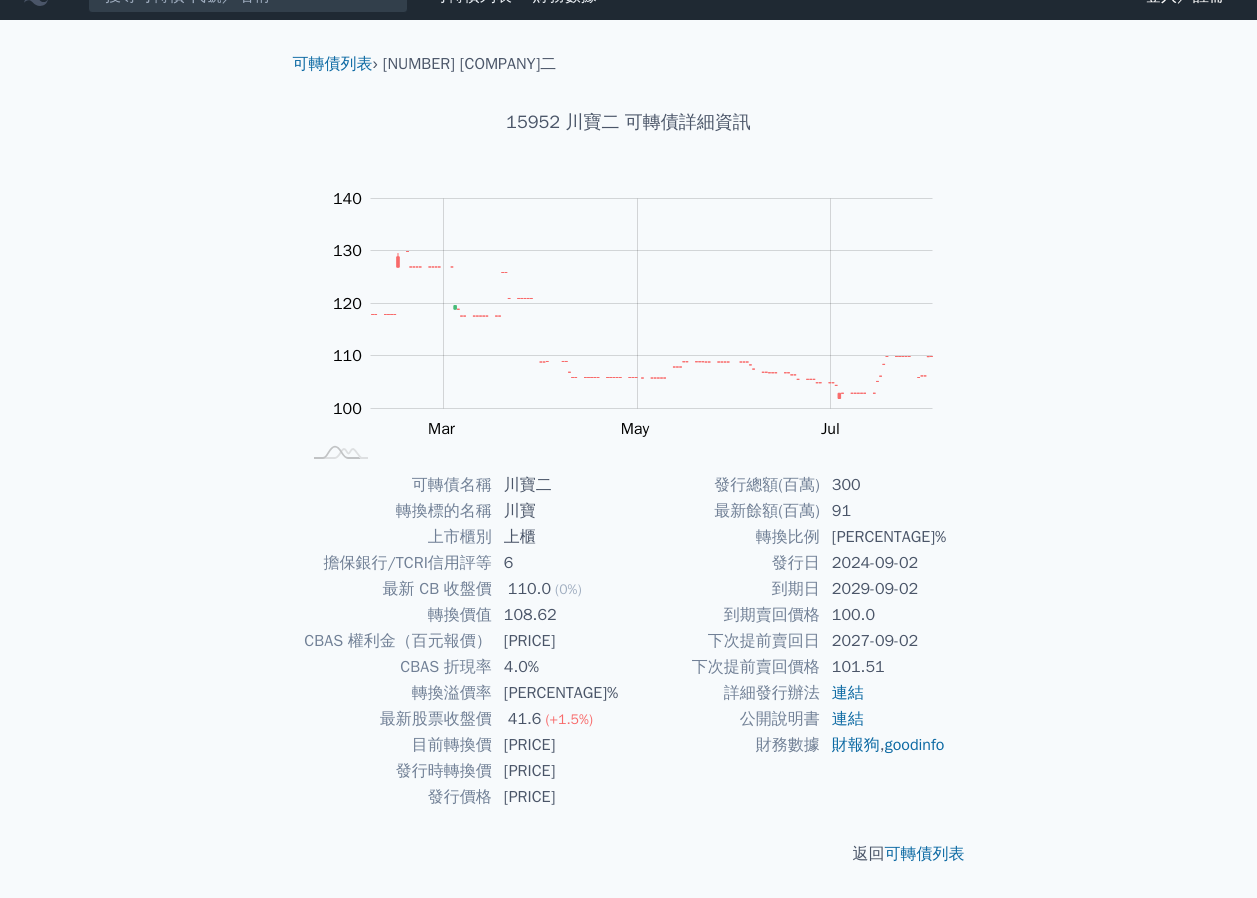 scroll, scrollTop: 0, scrollLeft: 0, axis: both 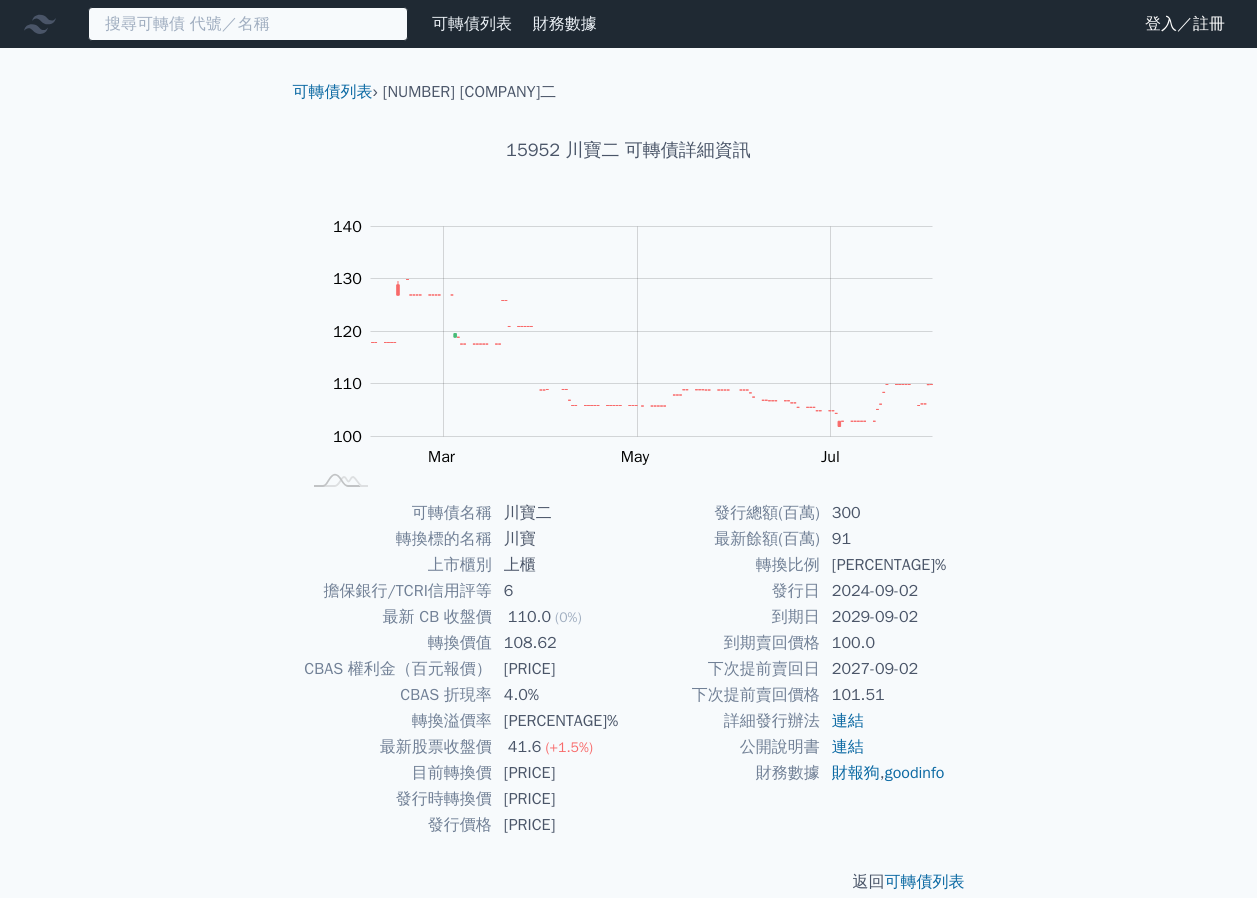 click at bounding box center [248, 24] 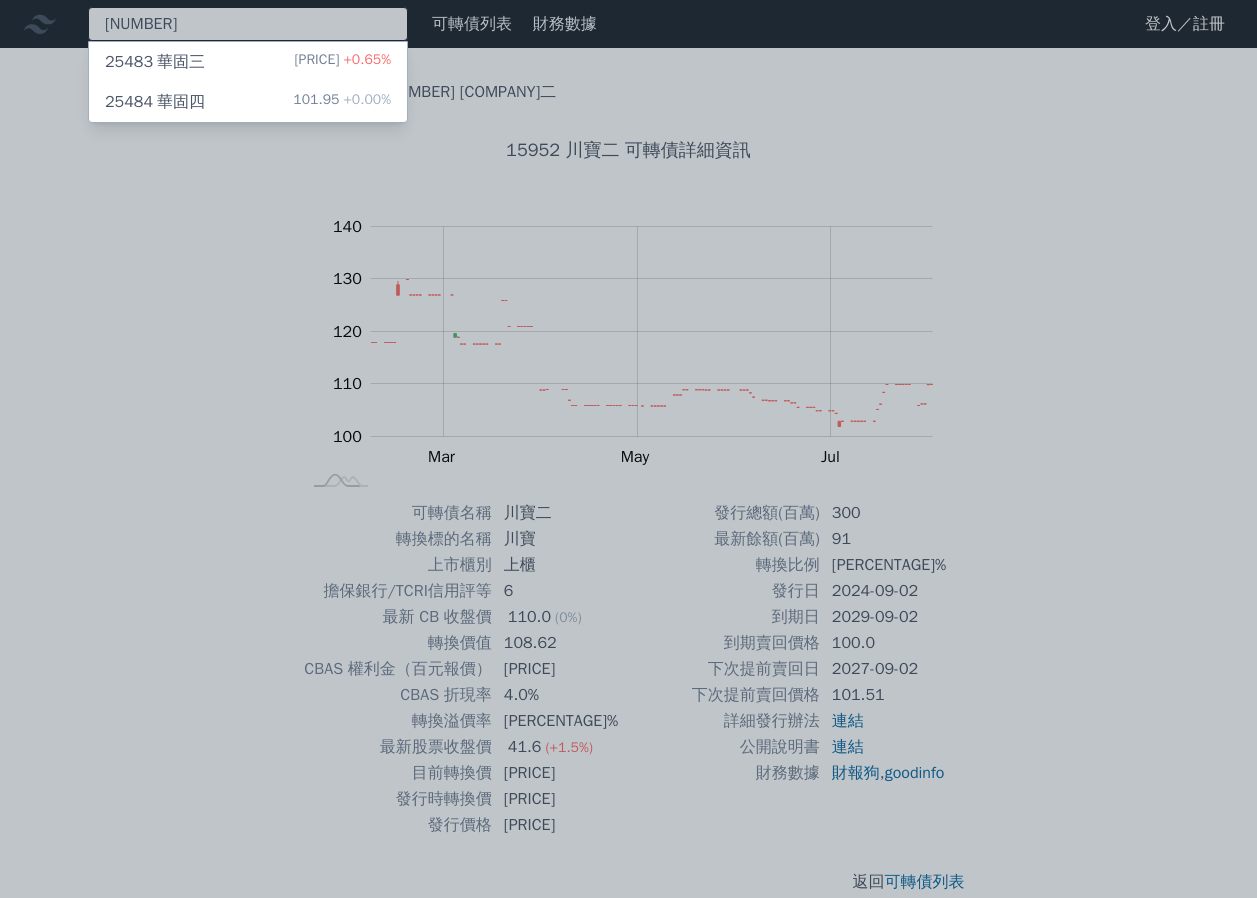 type on "[NUMBER]" 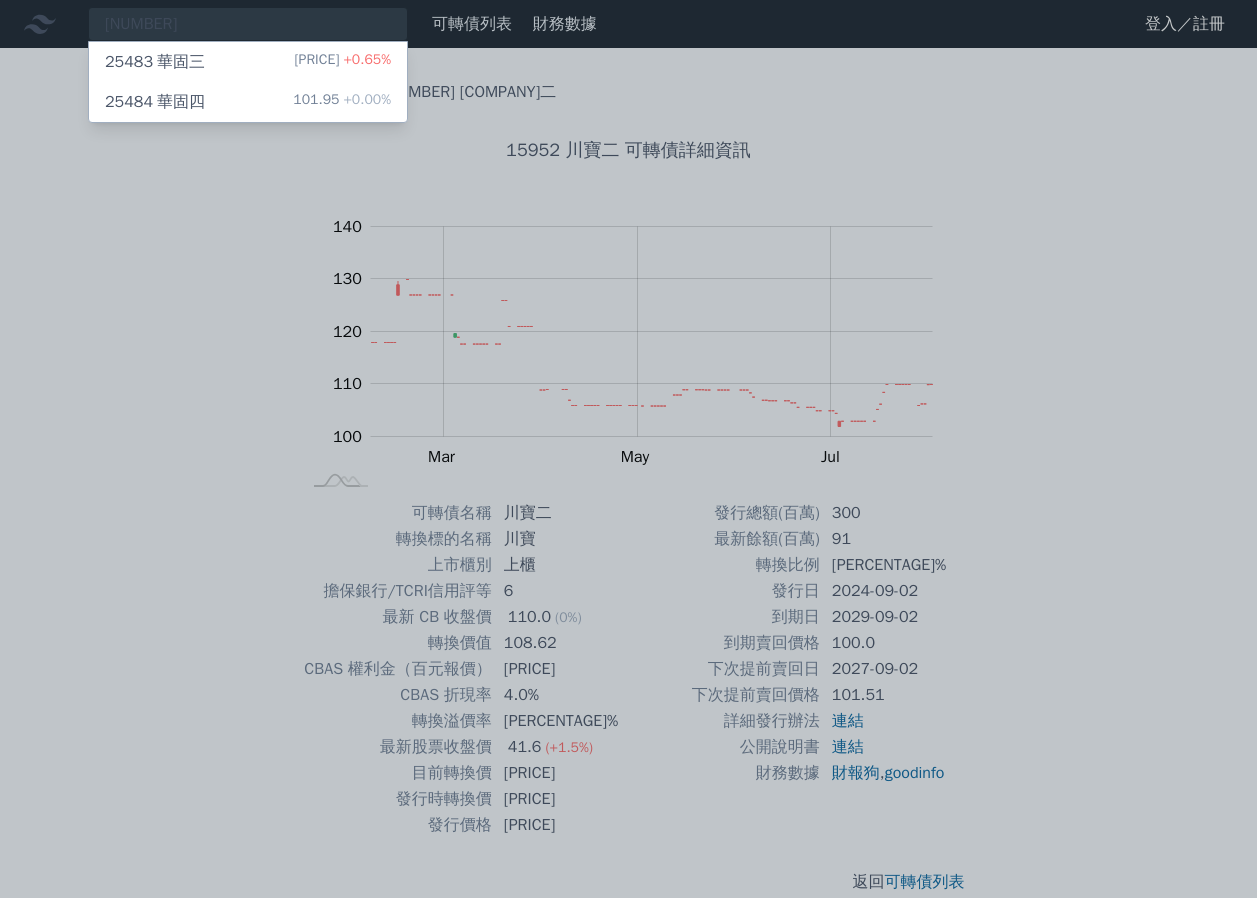 click on "[PRICE] +[CHANGE]%" at bounding box center [342, 102] 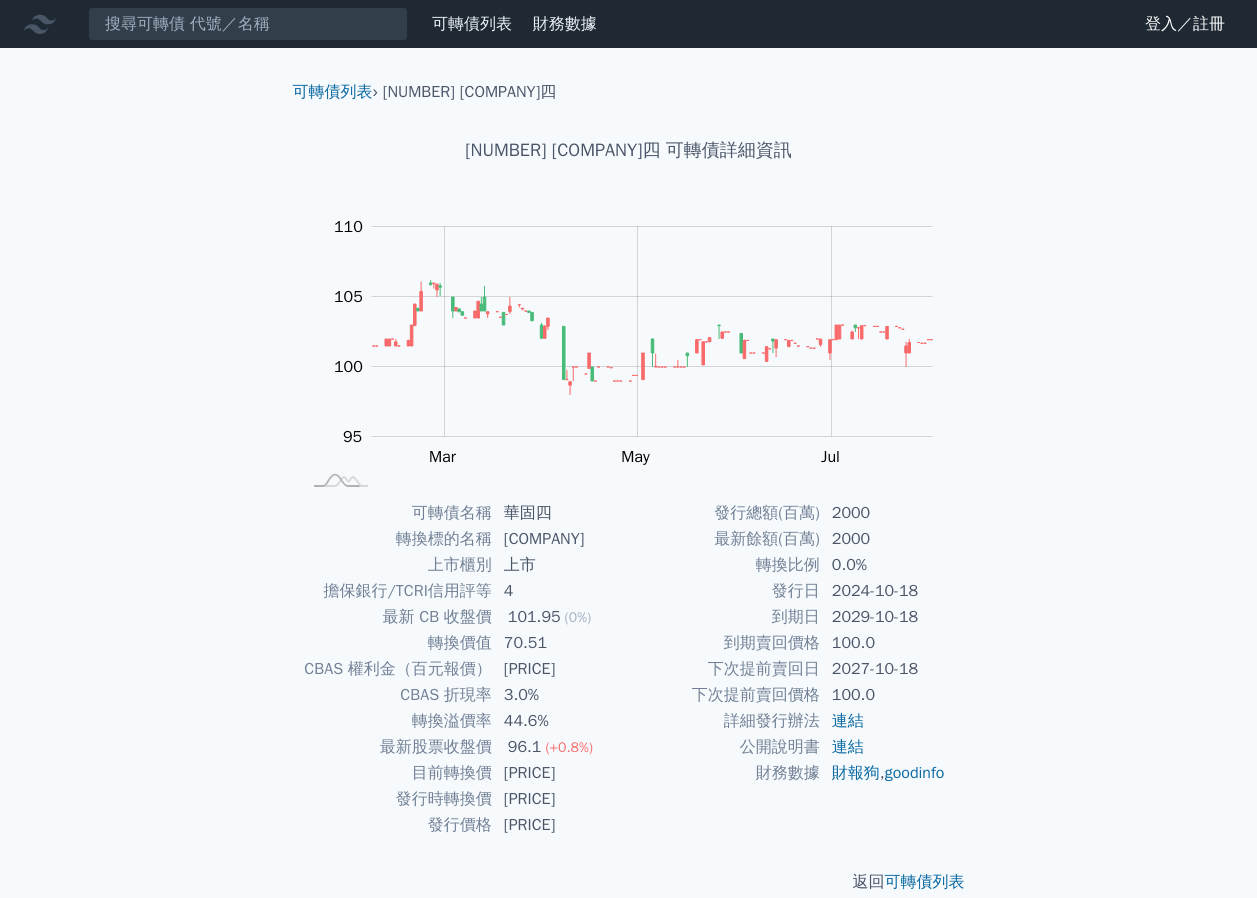 click on "可轉債列表
財務數據
可轉債列表
財務數據
登入／註冊
登入／註冊" at bounding box center (628, 24) 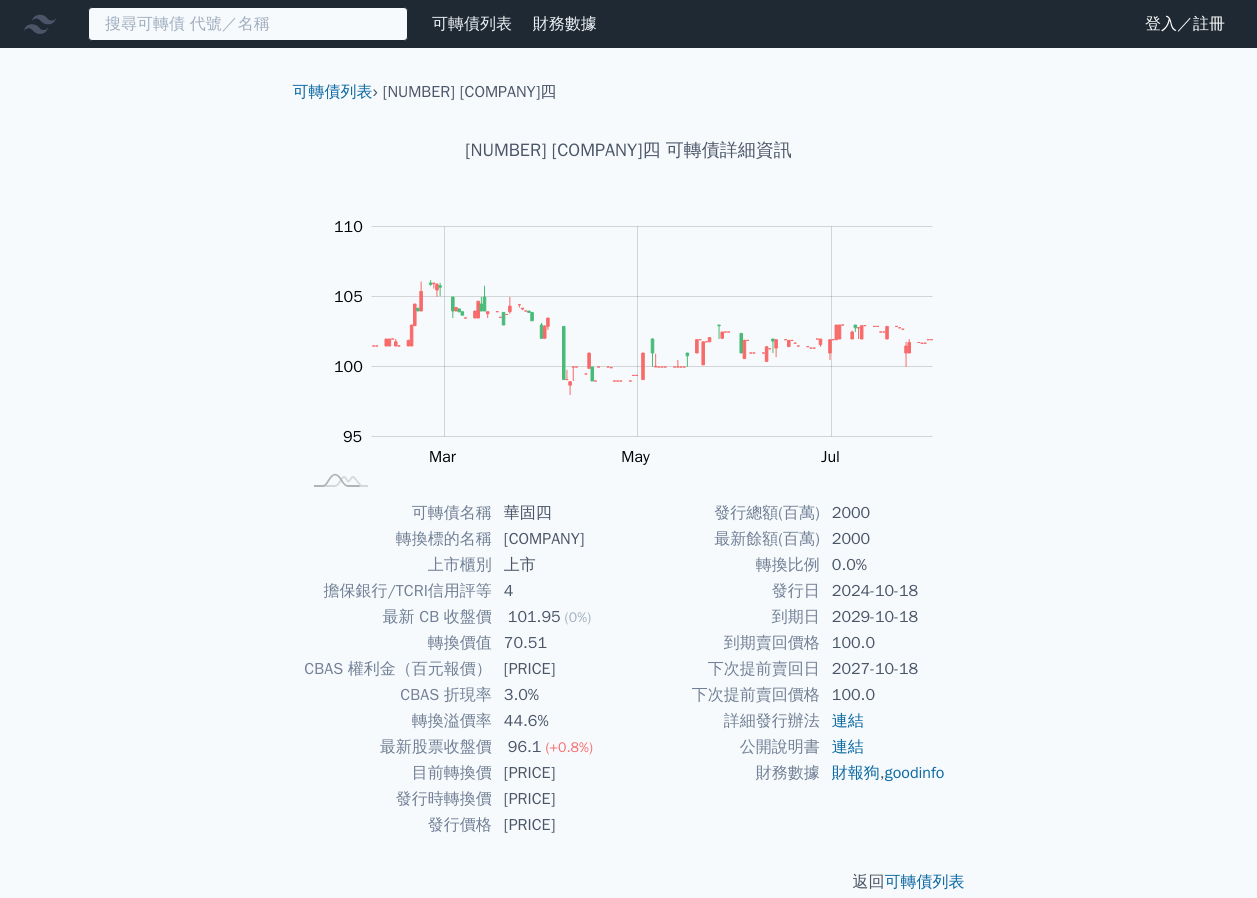 click at bounding box center [248, 24] 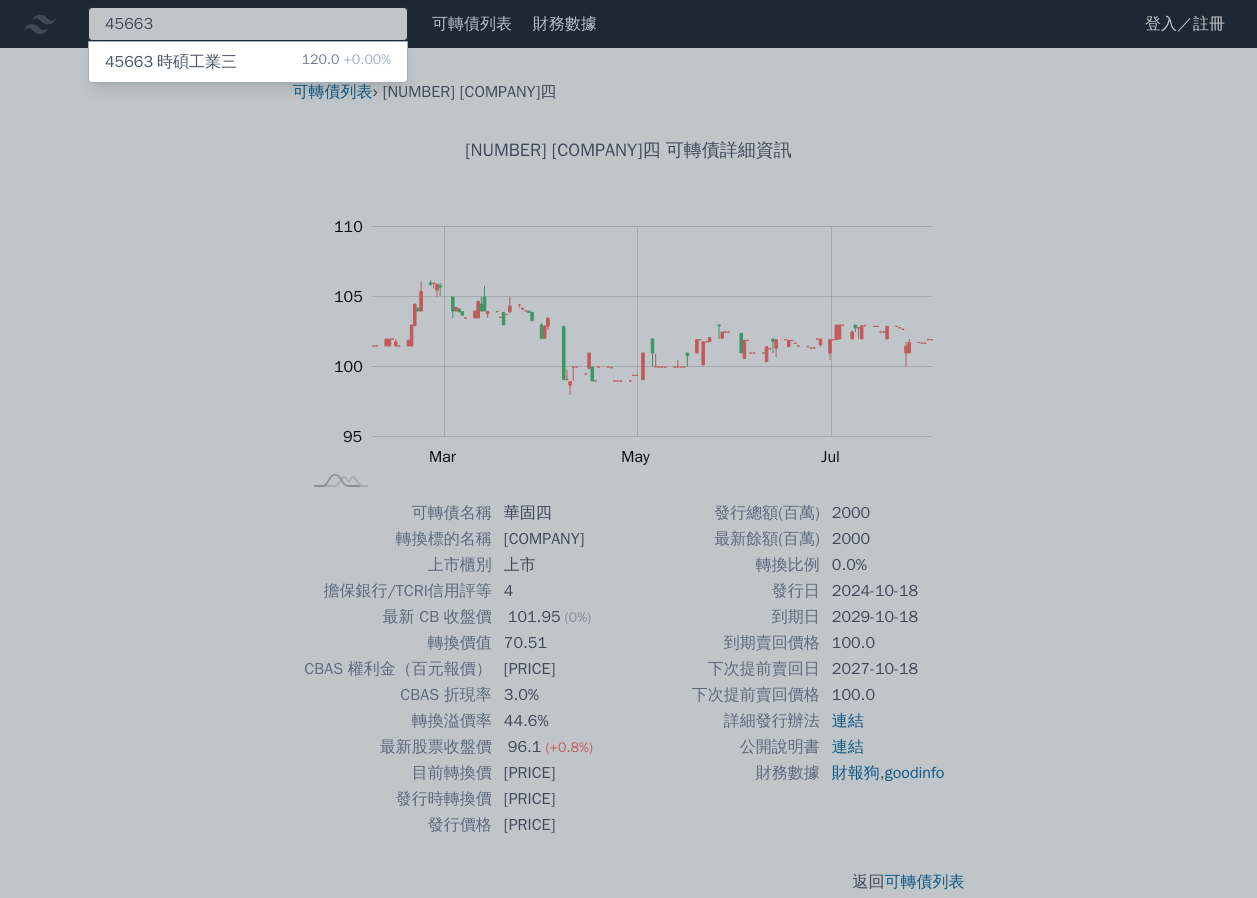 type on "45663" 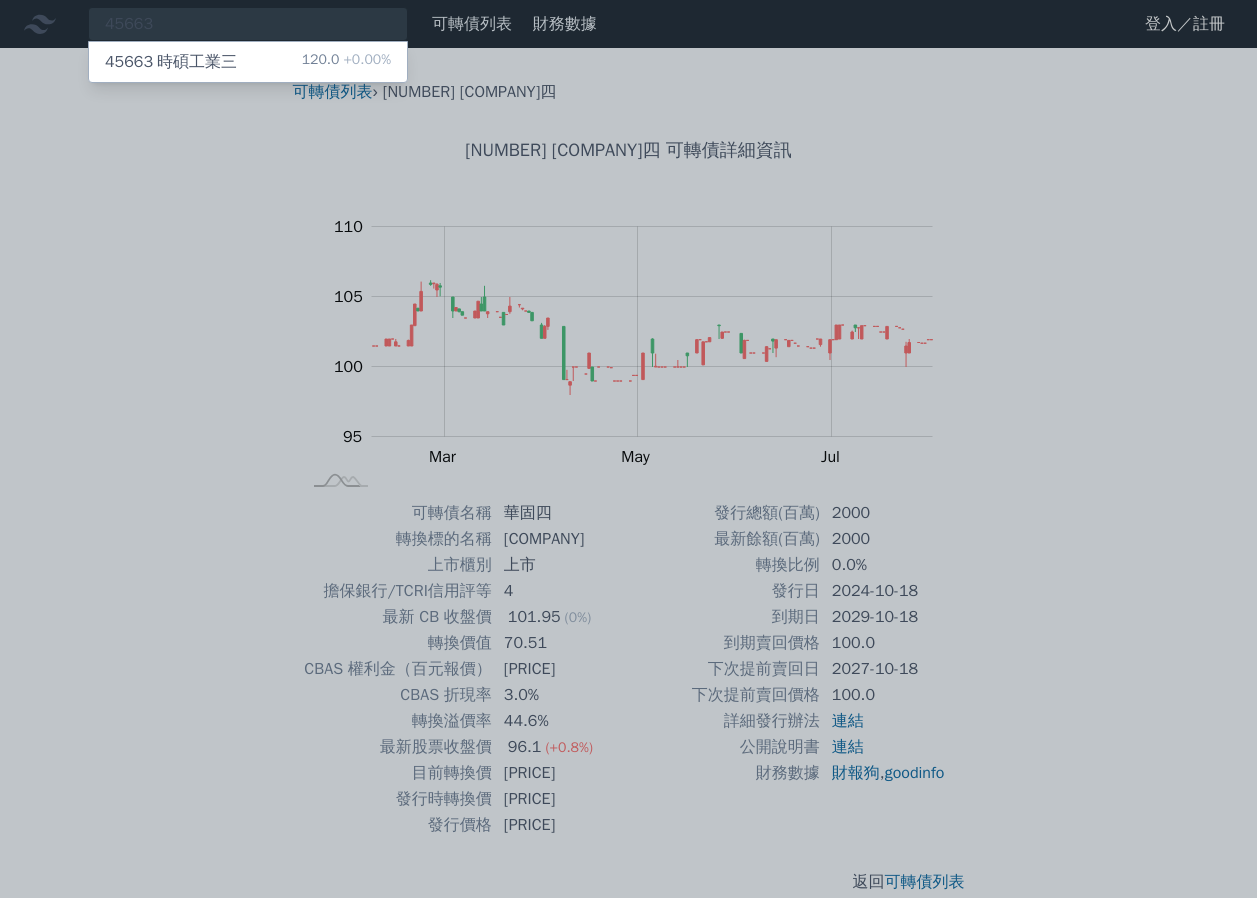 click on "[NUMBER] [COMPANY]三
[PRICE] +[CHANGE]%" at bounding box center [248, 62] 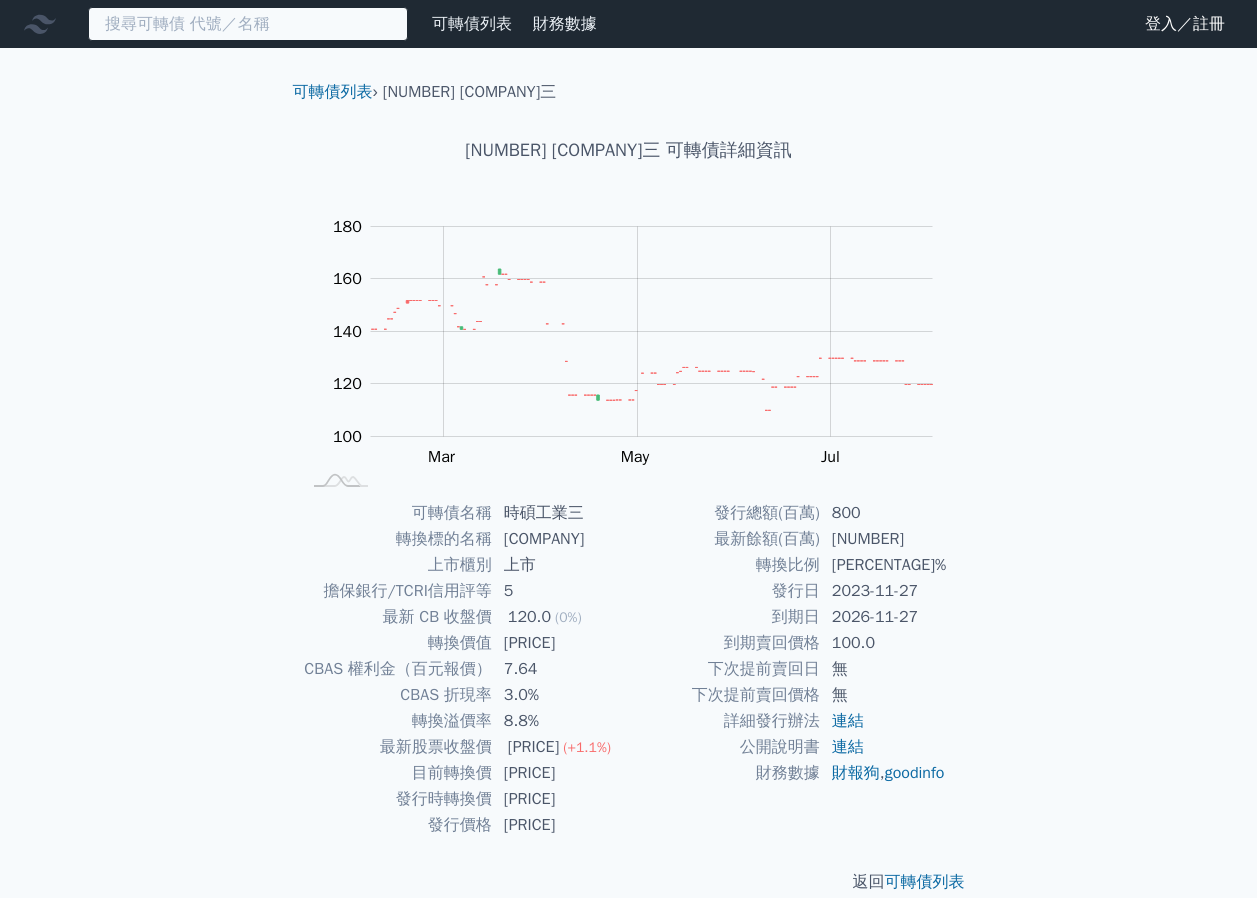 click at bounding box center (248, 24) 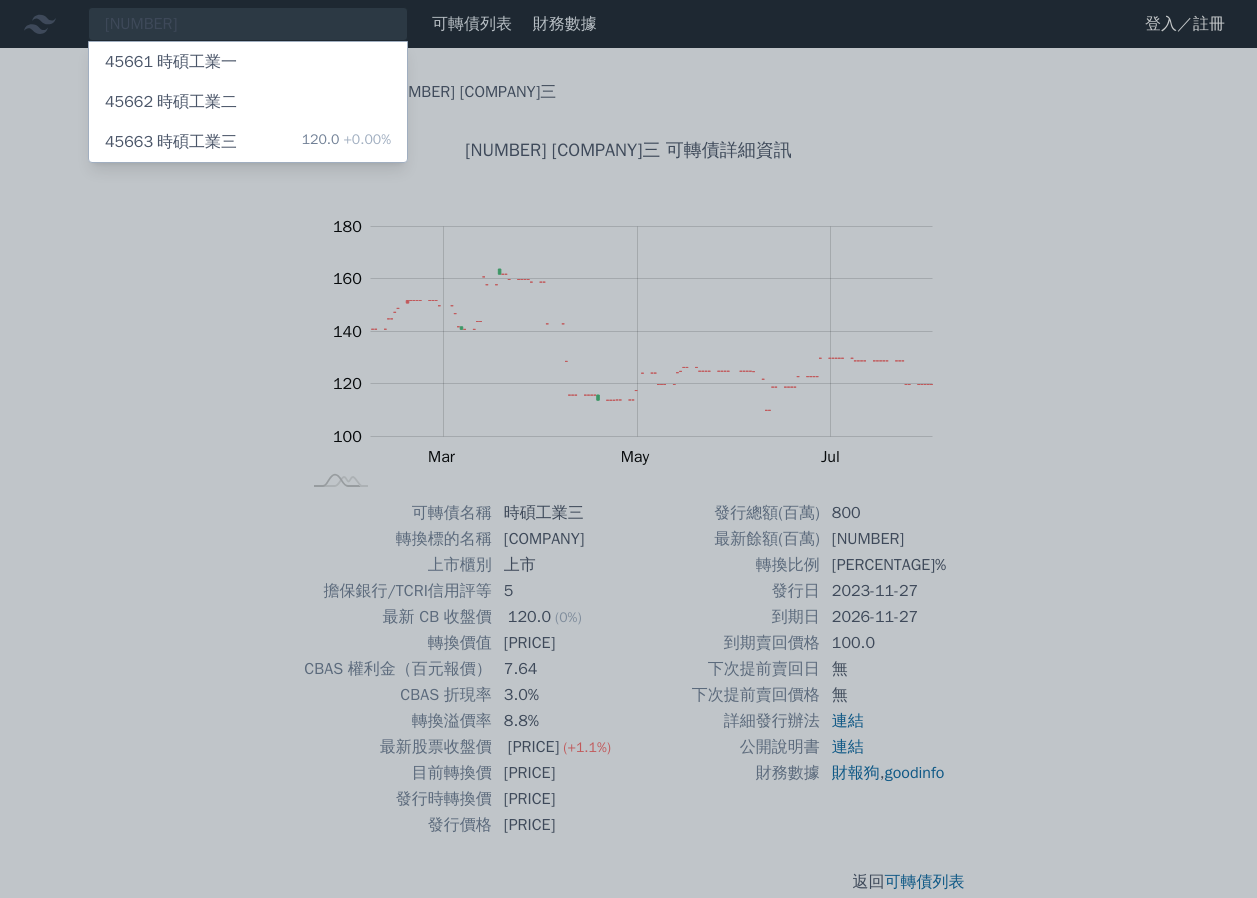 click at bounding box center [628, 449] 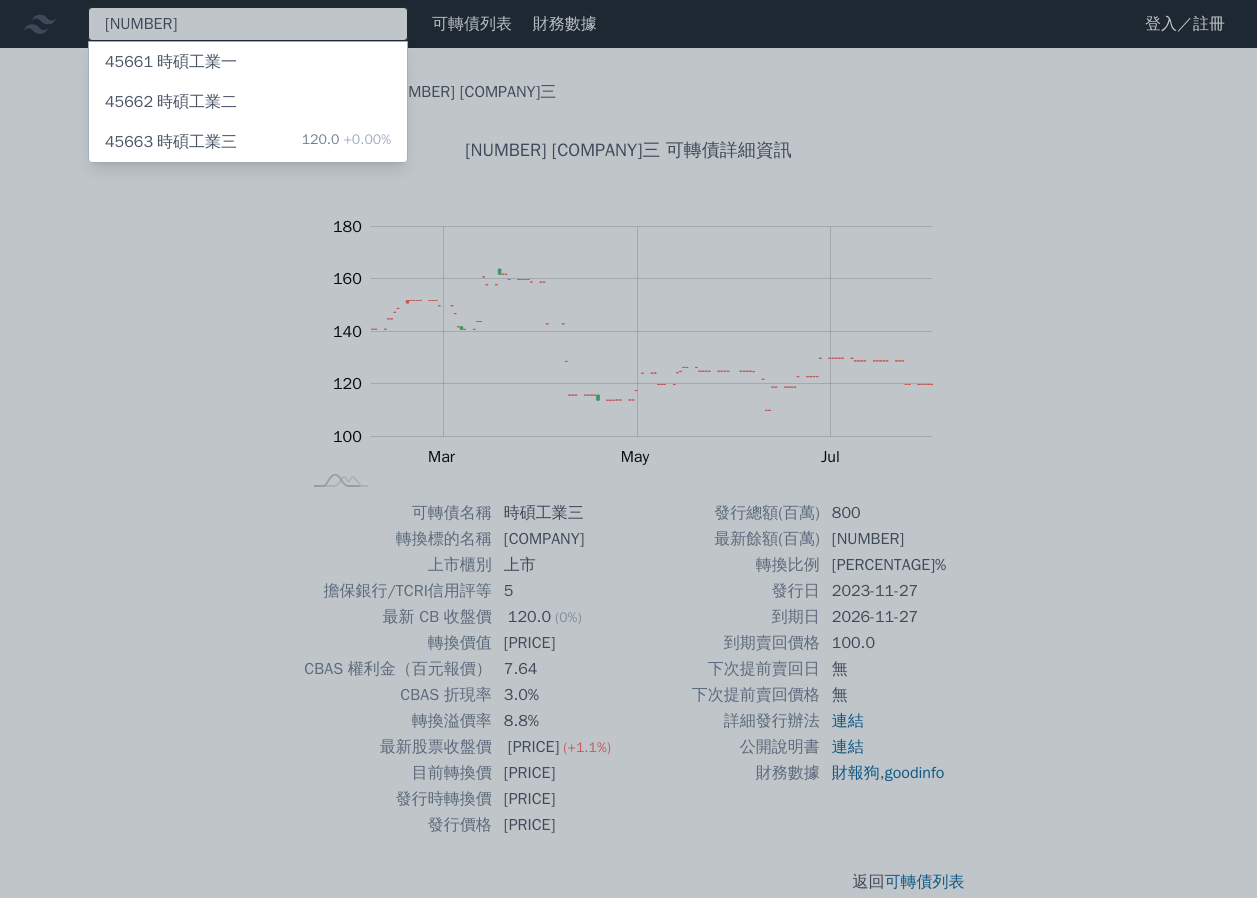 click on "[NUMBER]
[NUMBER] [COMPANY]一
[NUMBER] [COMPANY]二
[NUMBER] [COMPANY]三
[PRICE] +[CHANGE]%" at bounding box center [248, 24] 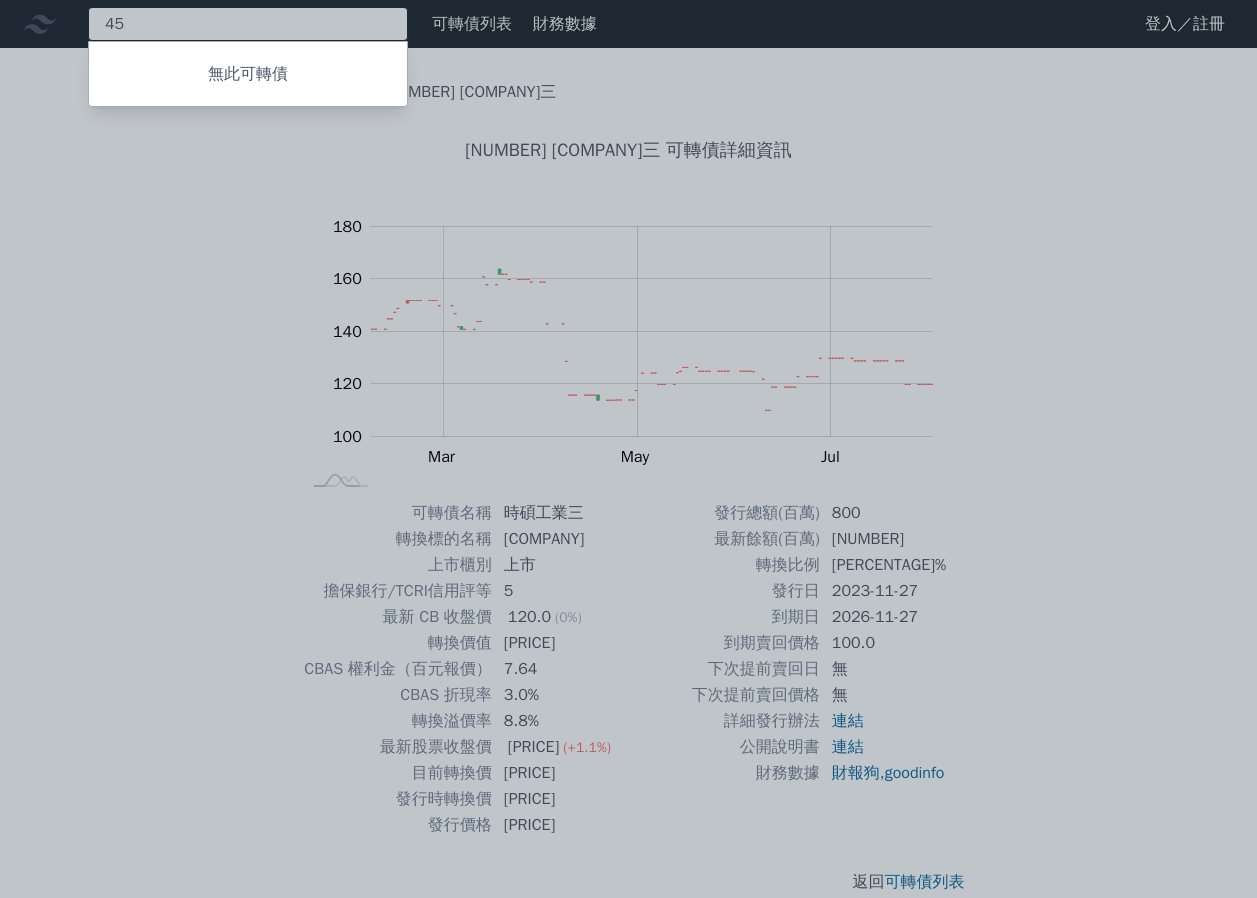 type on "4" 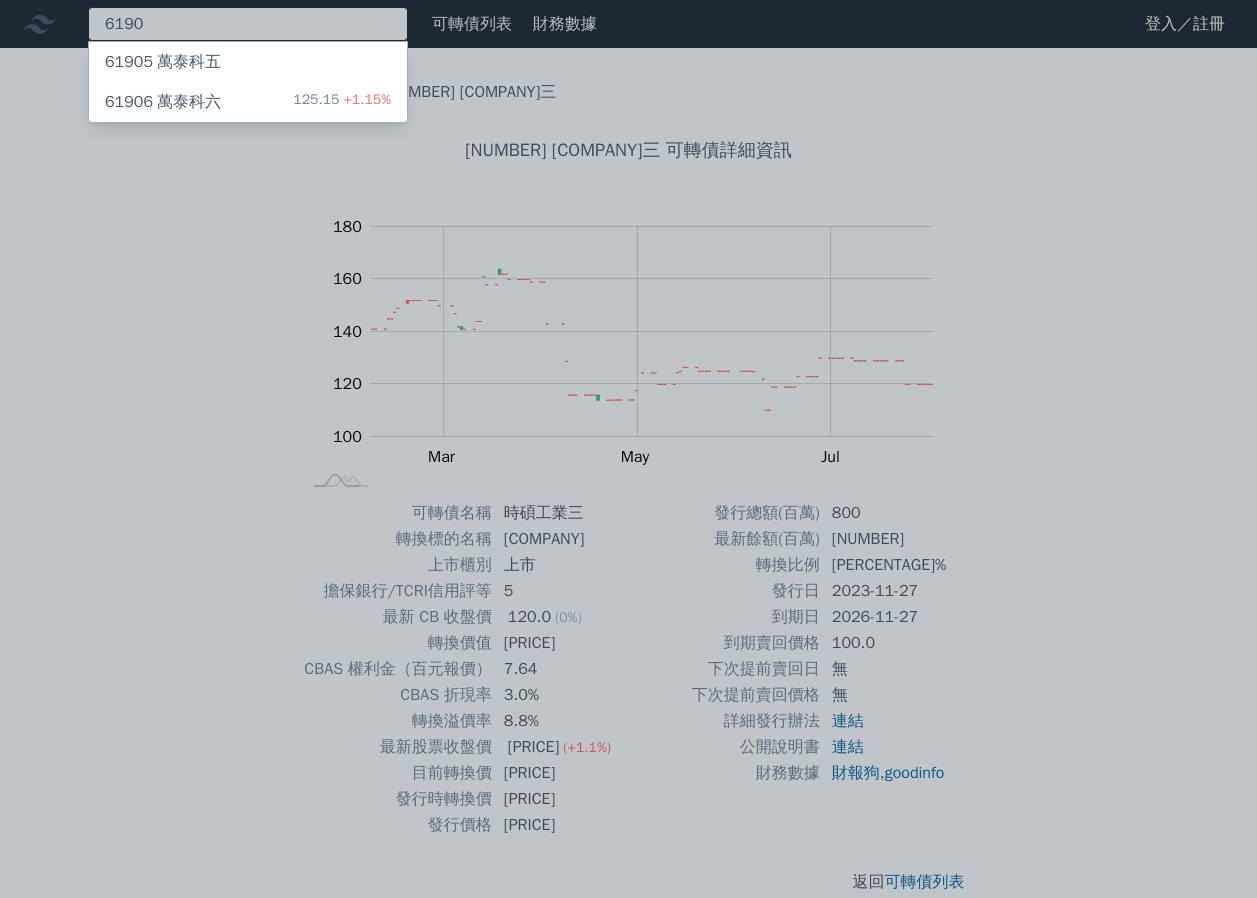 type on "6190" 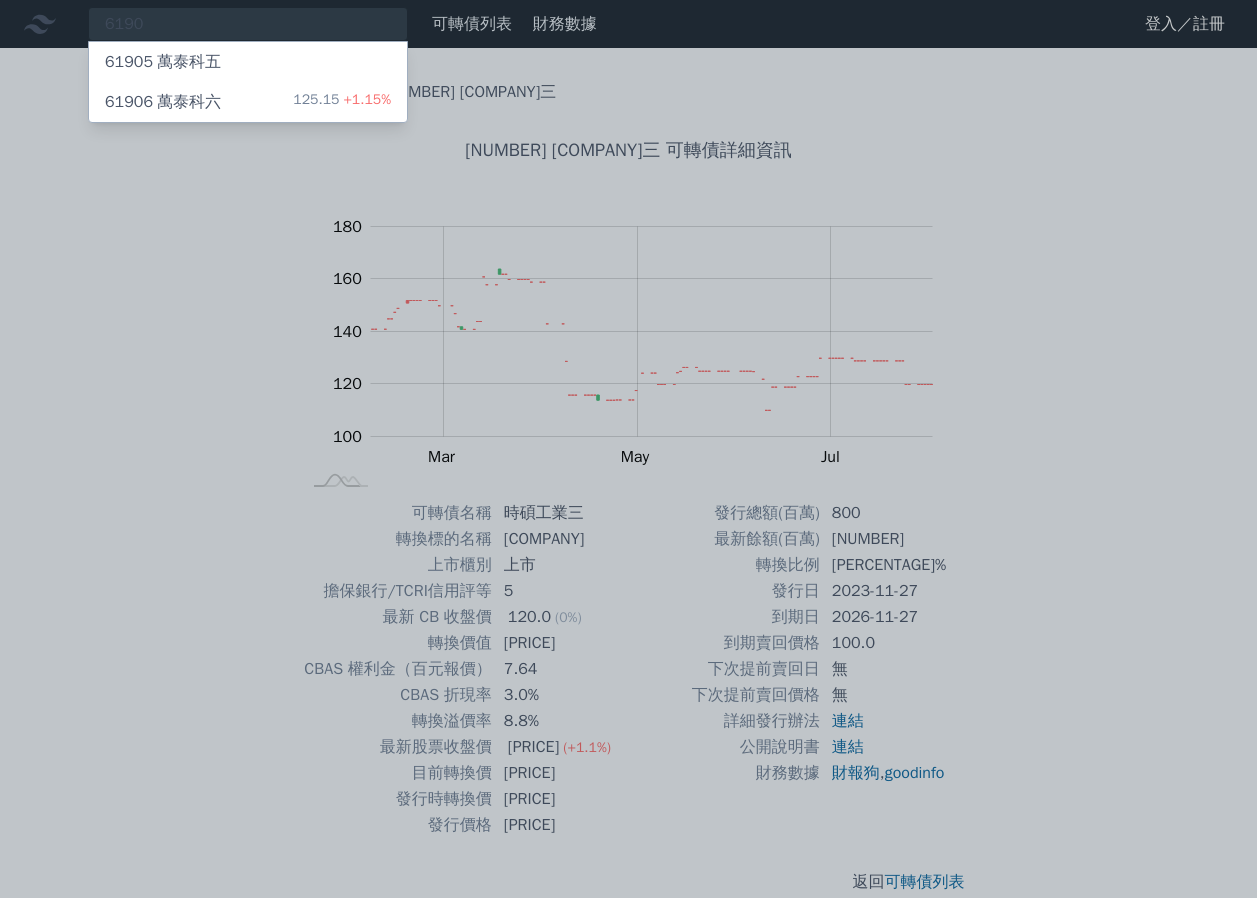 click on "[NUMBER] [COMPANY]六
[PRICE] +[CHANGE]%" at bounding box center (248, 102) 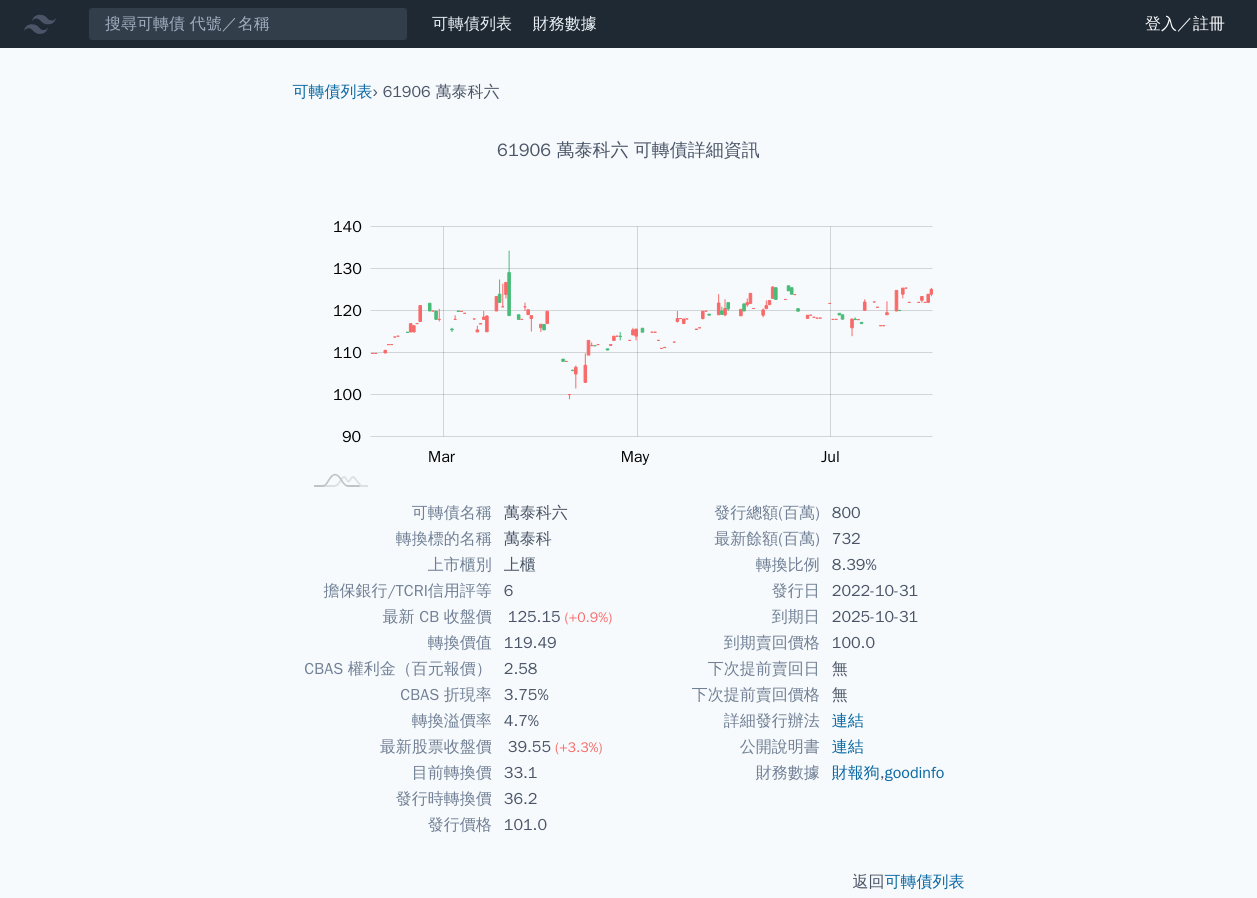 scroll, scrollTop: 0, scrollLeft: 0, axis: both 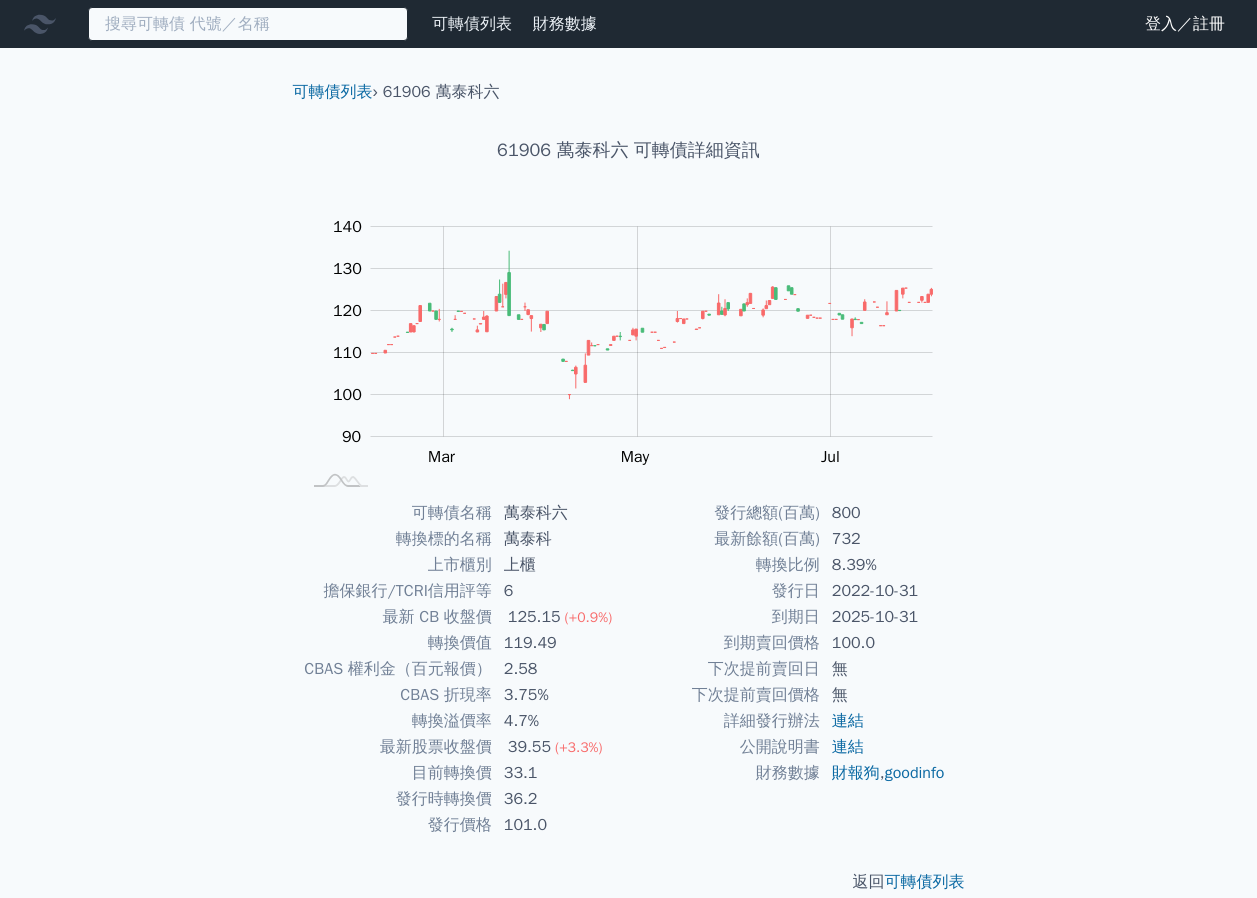 click at bounding box center [248, 24] 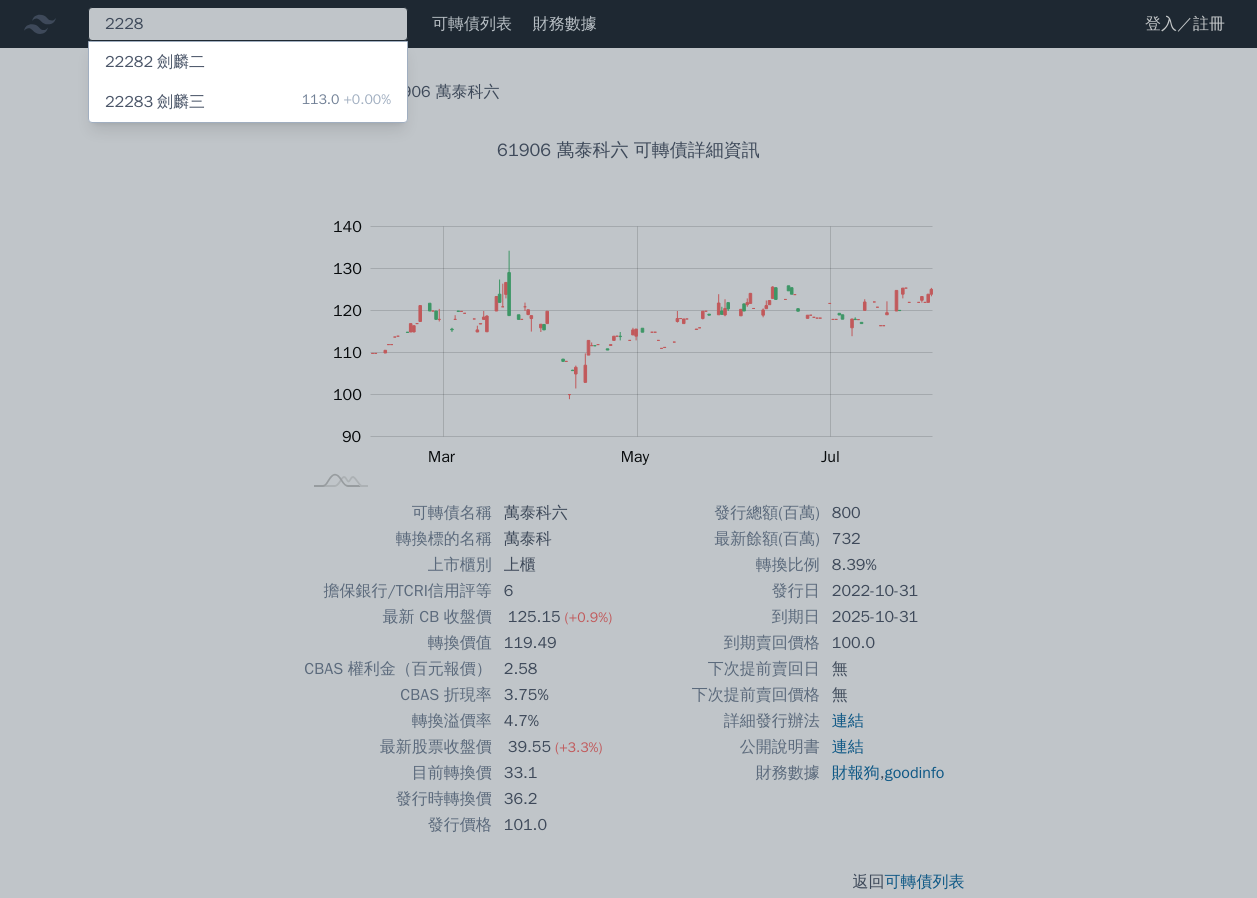 type on "2228" 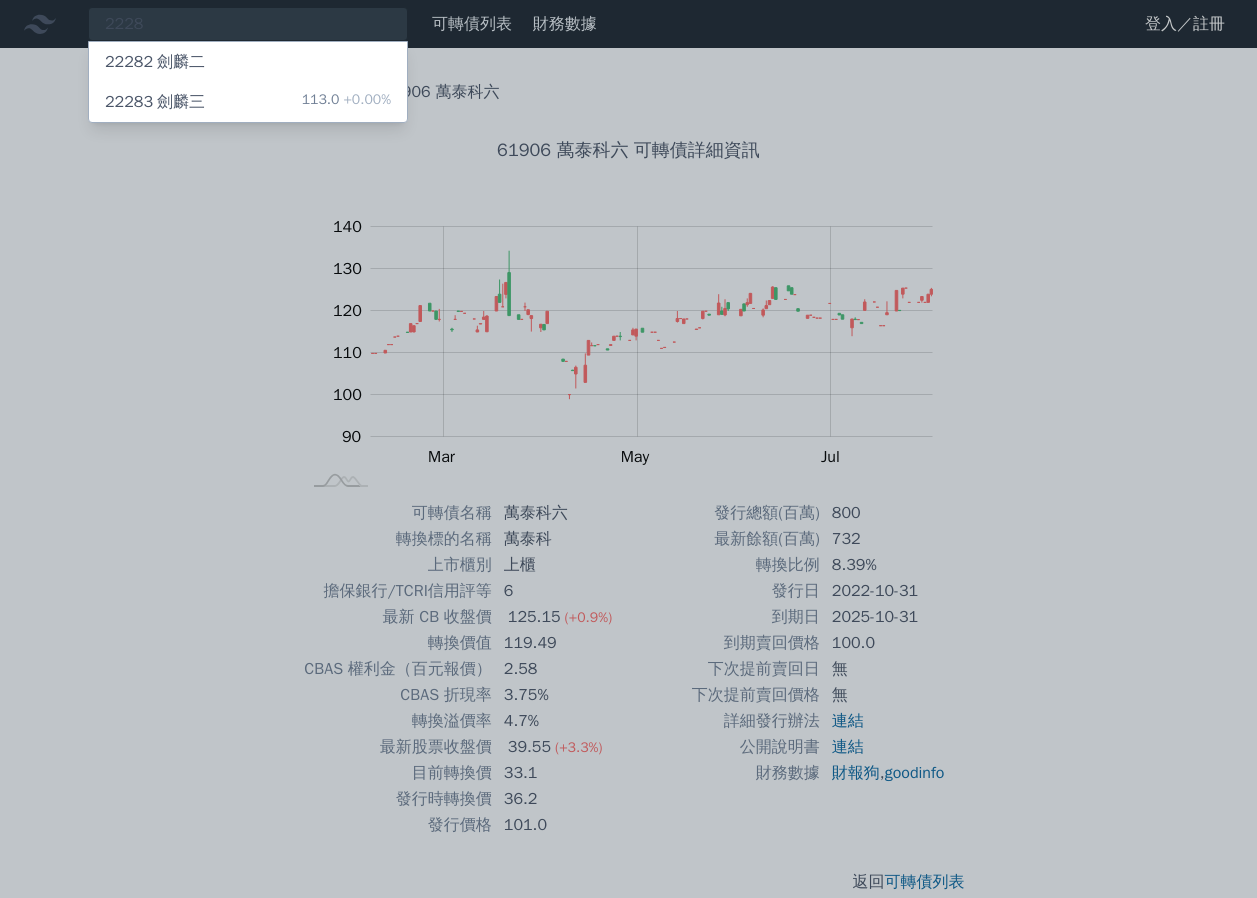 click on "22283 劍麟三
113.0 +0.00%" at bounding box center (248, 102) 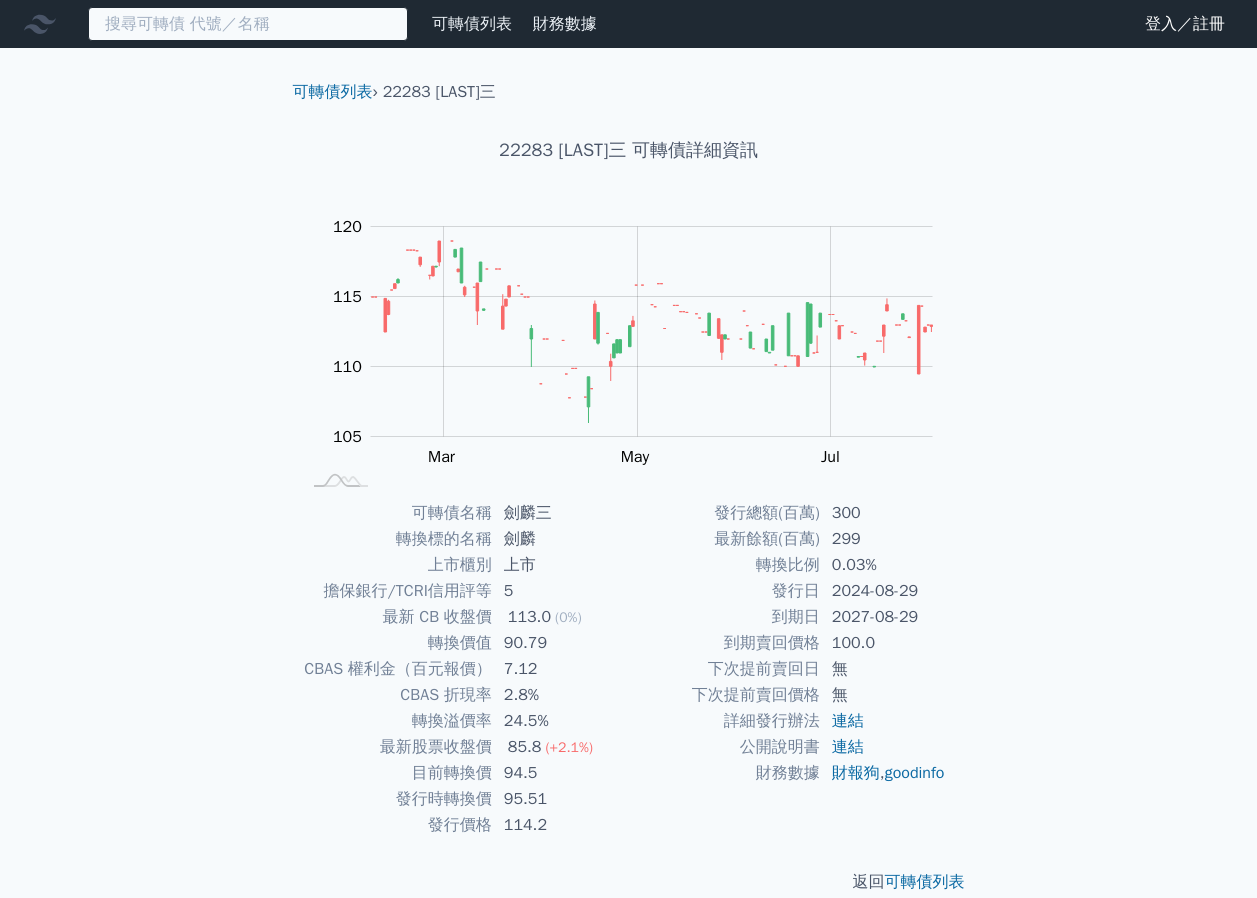 click at bounding box center (248, 24) 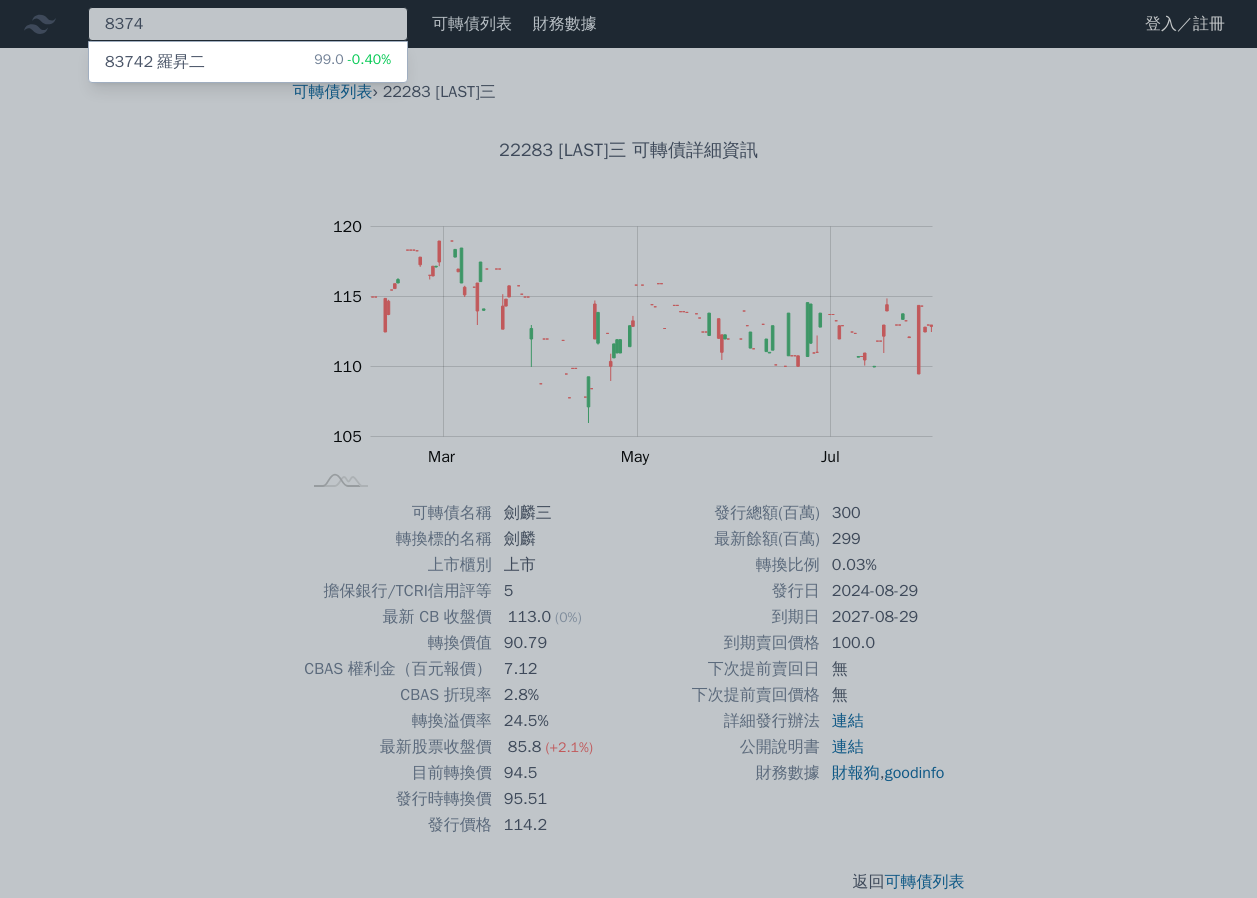 type on "8374" 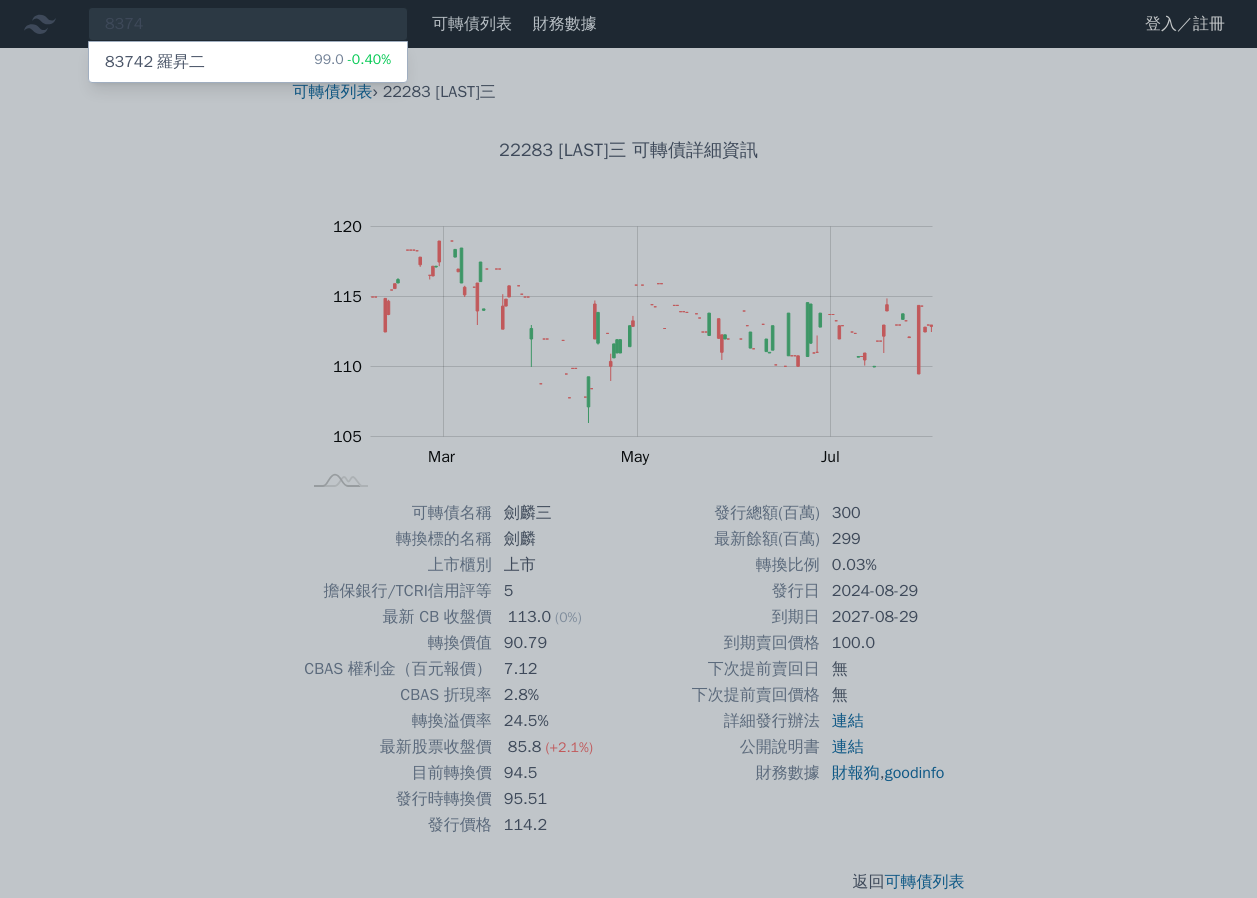 click on "-0.40%" at bounding box center (367, 59) 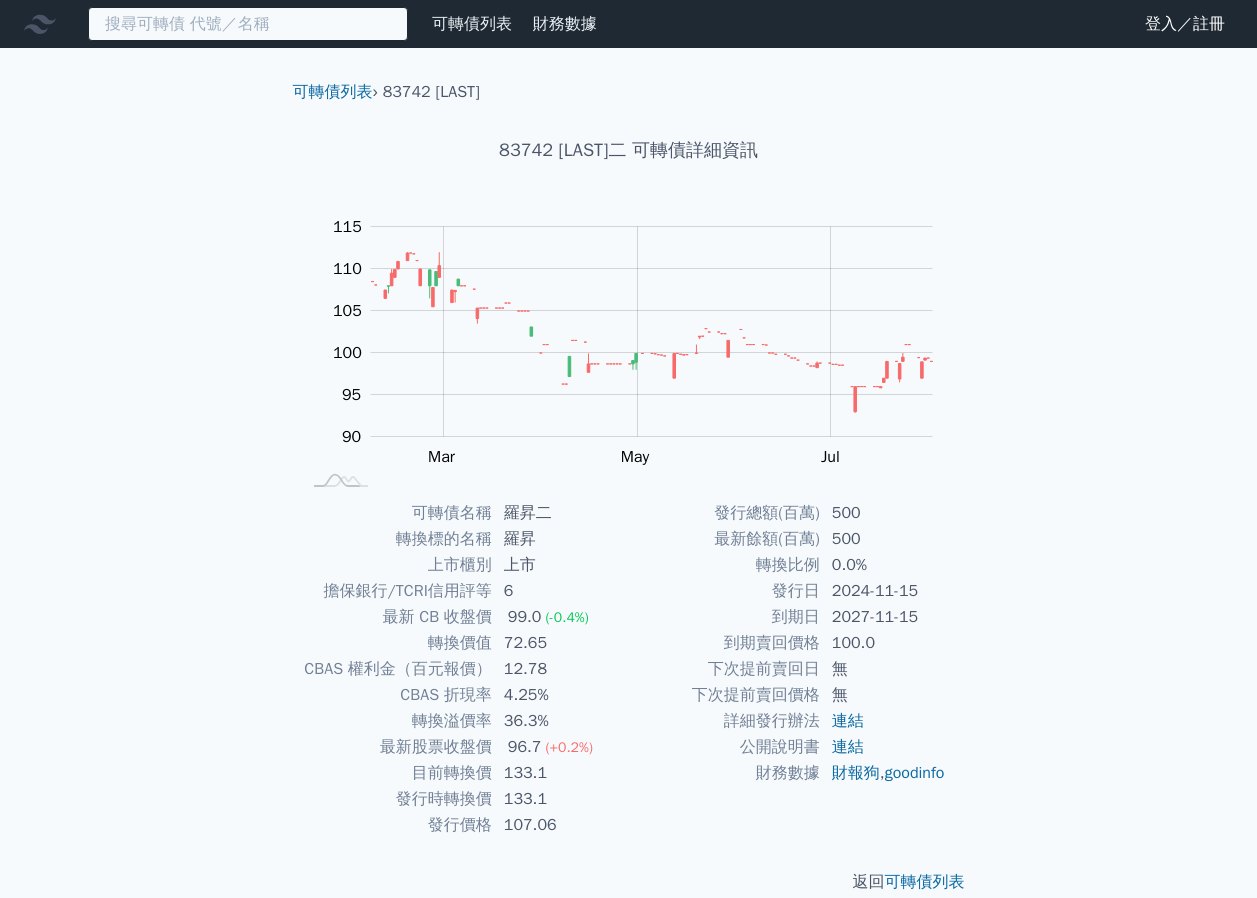 click at bounding box center (248, 24) 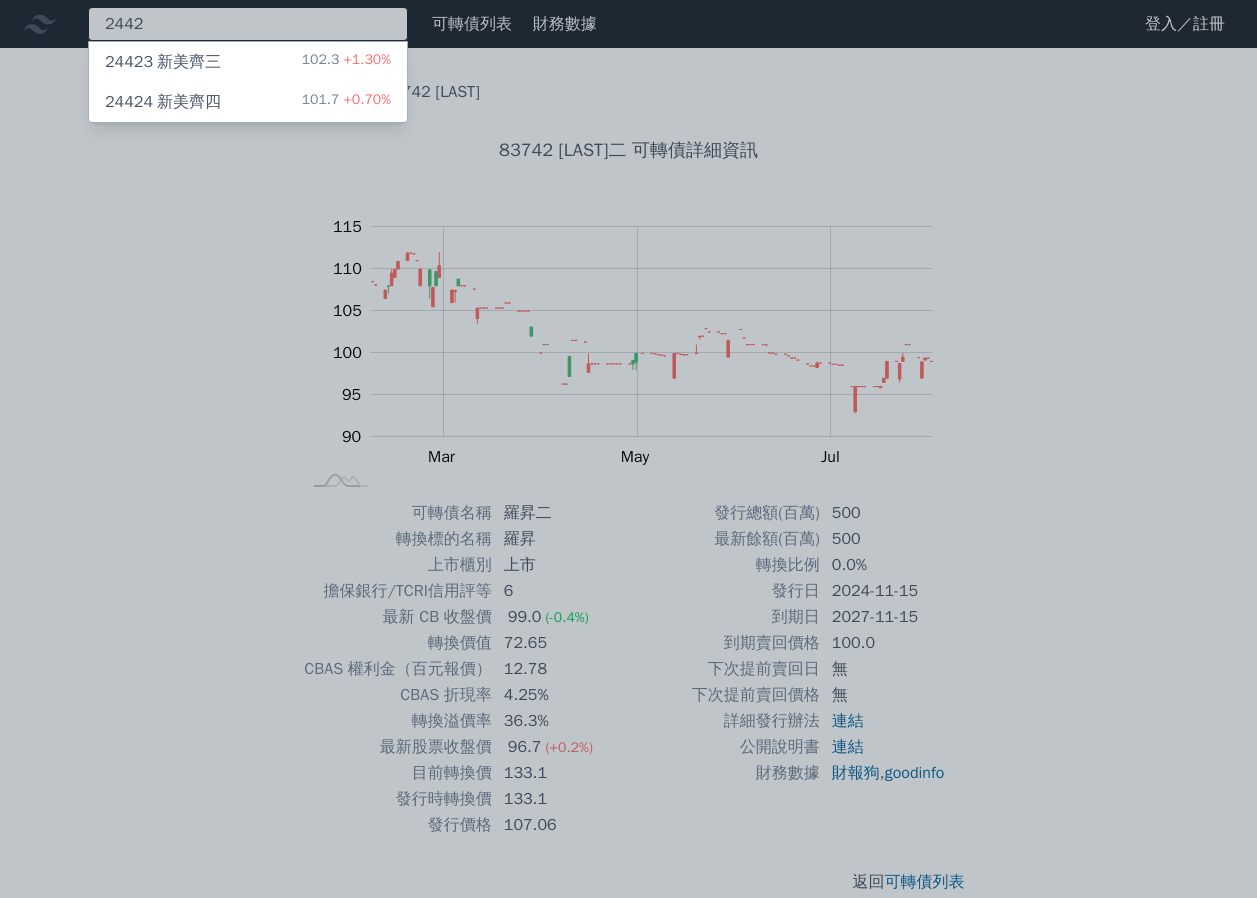 type on "2442" 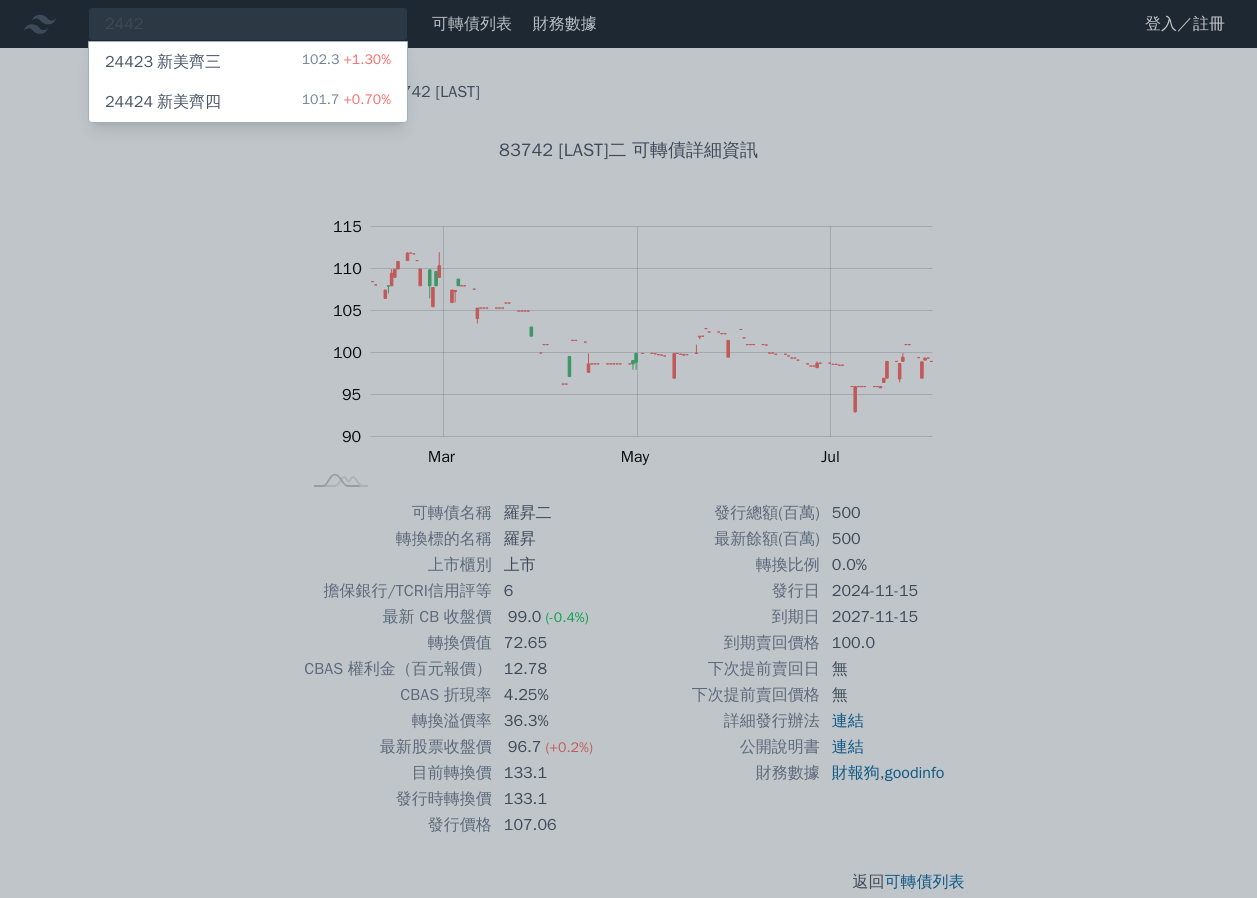 click on "24424 新美齊四
101.7 +0.70%" at bounding box center (248, 102) 